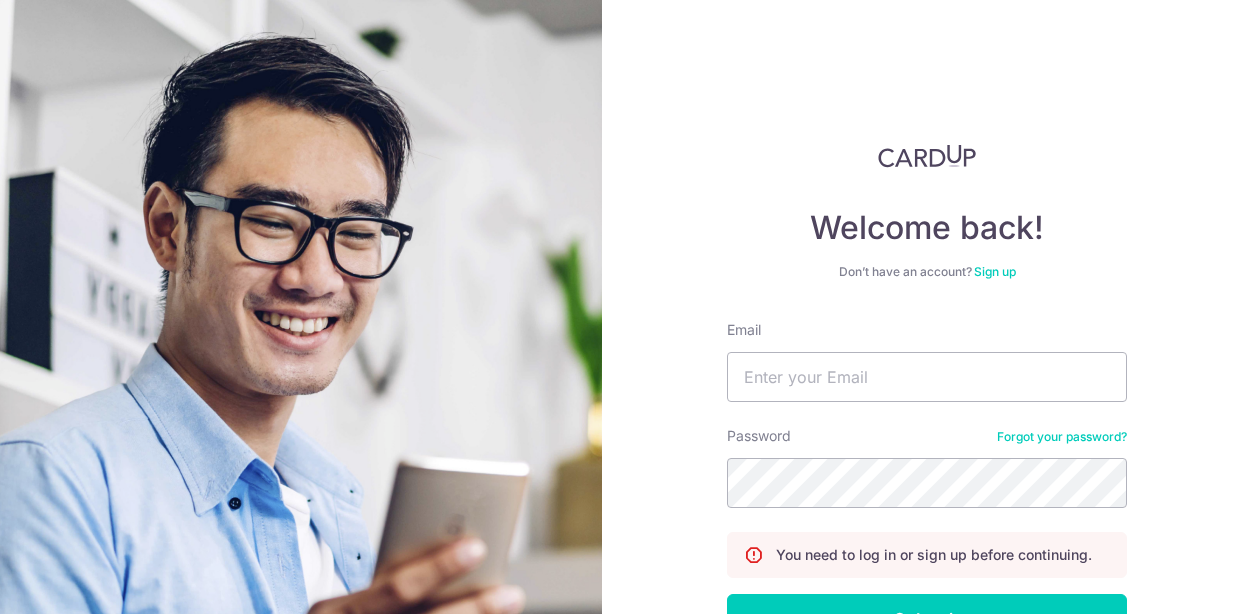 scroll, scrollTop: 0, scrollLeft: 0, axis: both 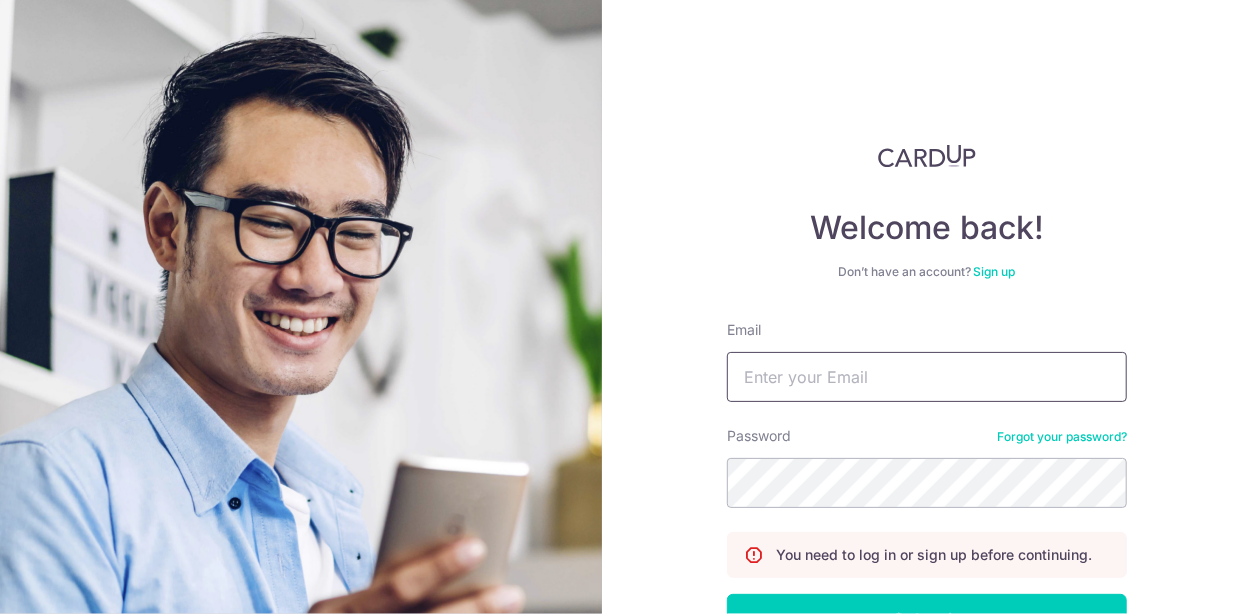 click on "Email" at bounding box center (927, 377) 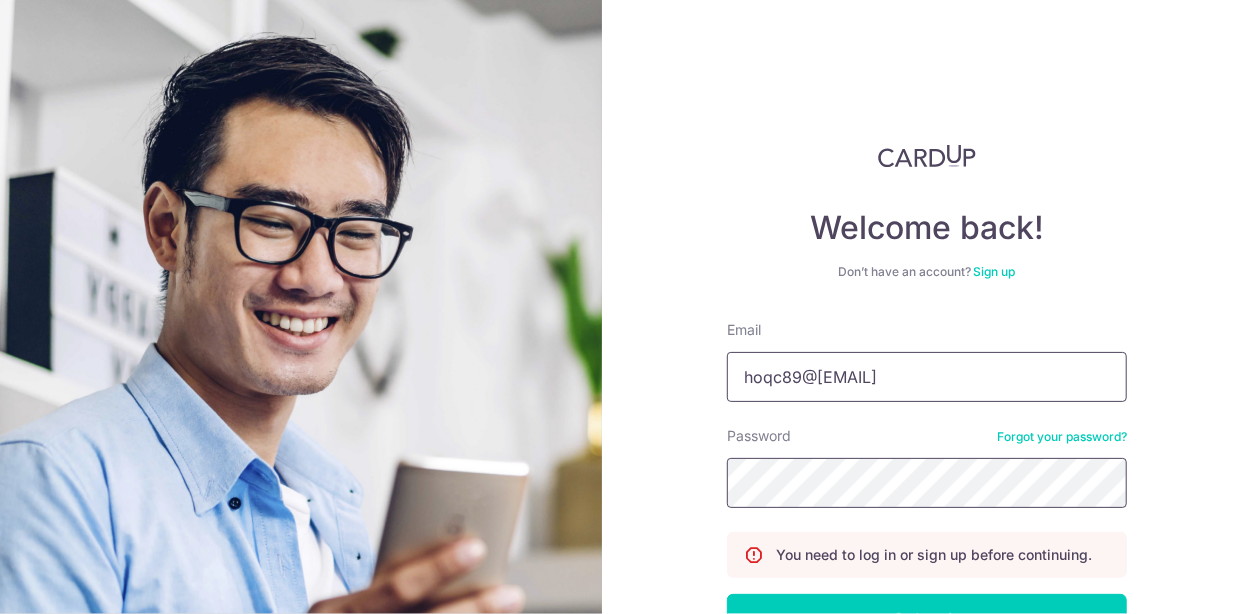 click on "Log in" at bounding box center [927, 619] 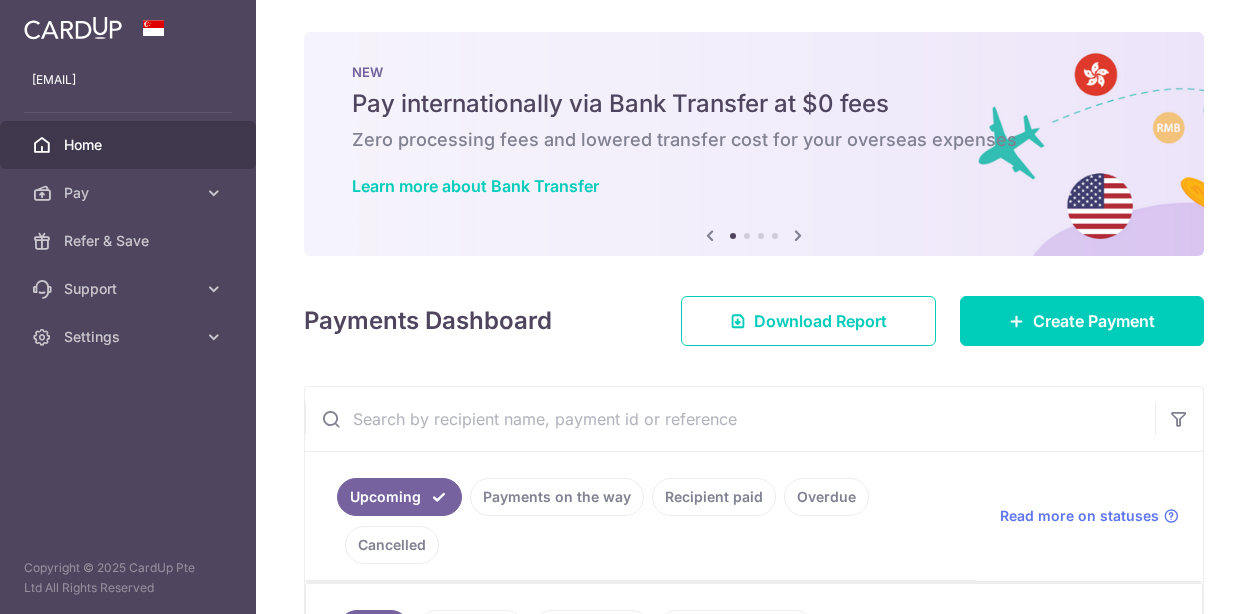 scroll, scrollTop: 0, scrollLeft: 0, axis: both 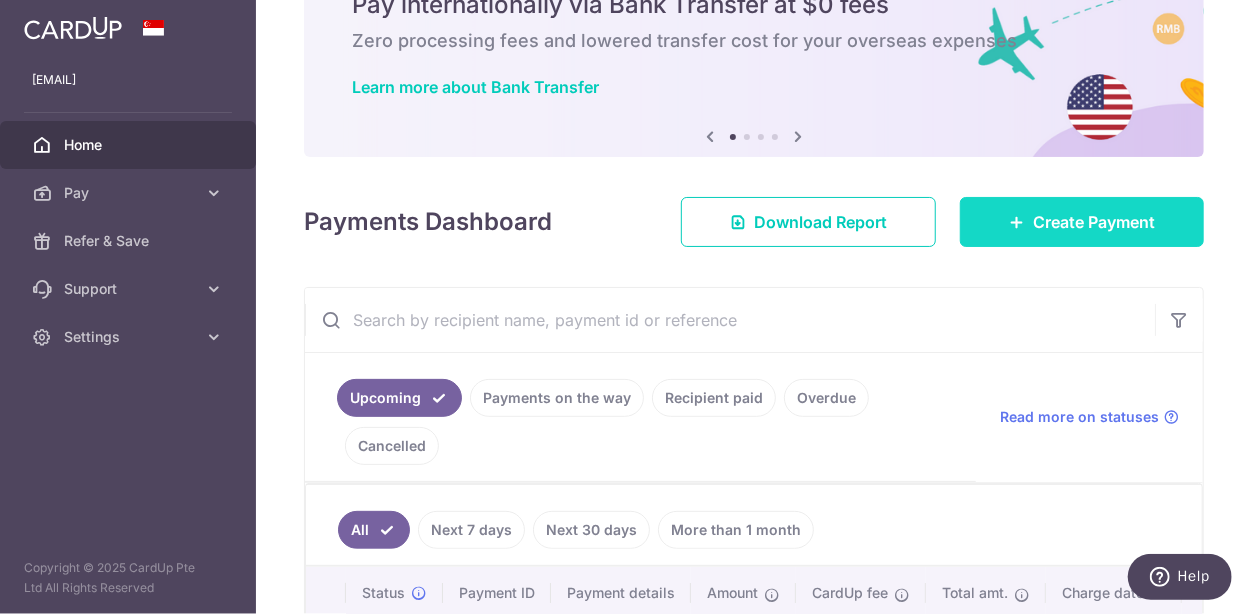 click on "Create Payment" at bounding box center (1082, 222) 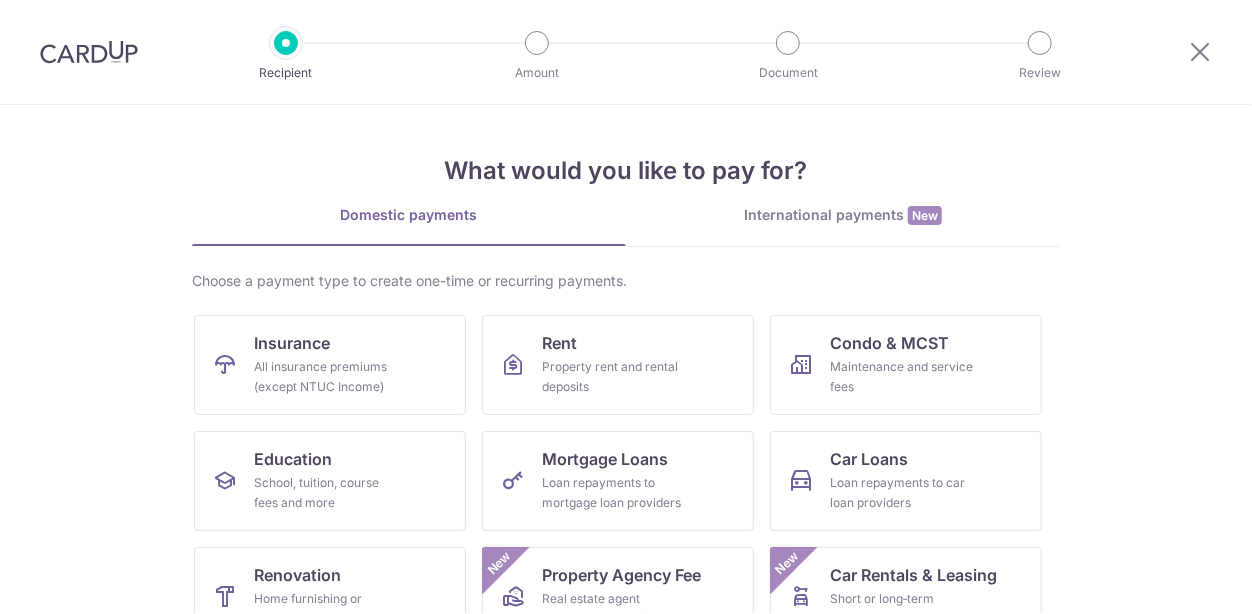 scroll, scrollTop: 0, scrollLeft: 0, axis: both 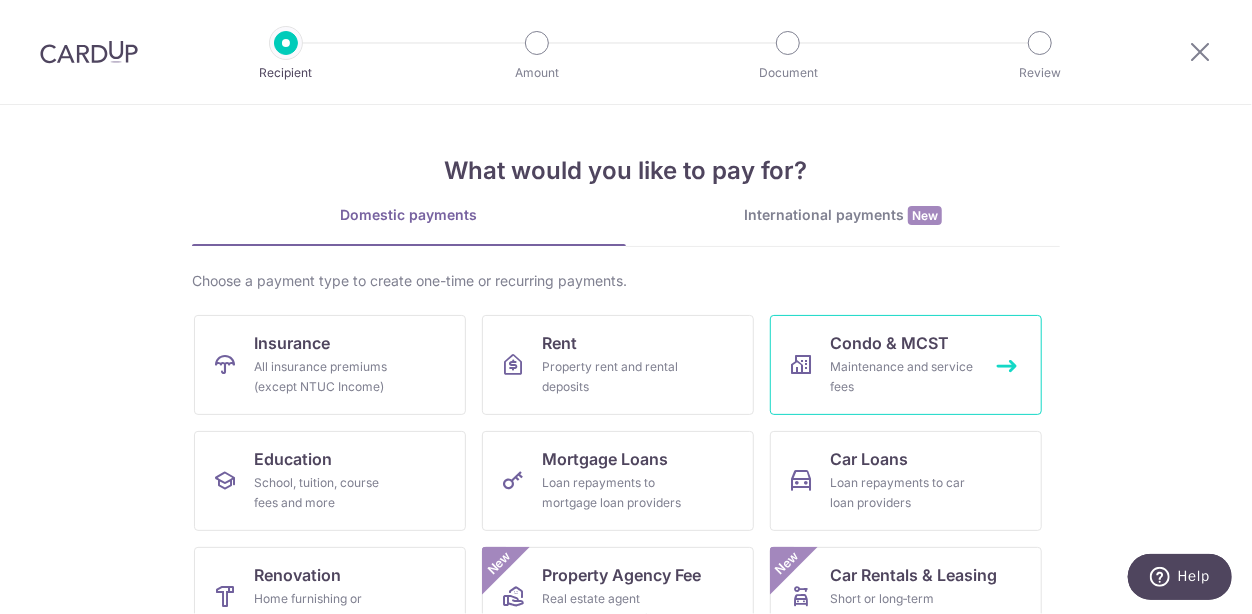 click on "Maintenance and service fees" at bounding box center [902, 377] 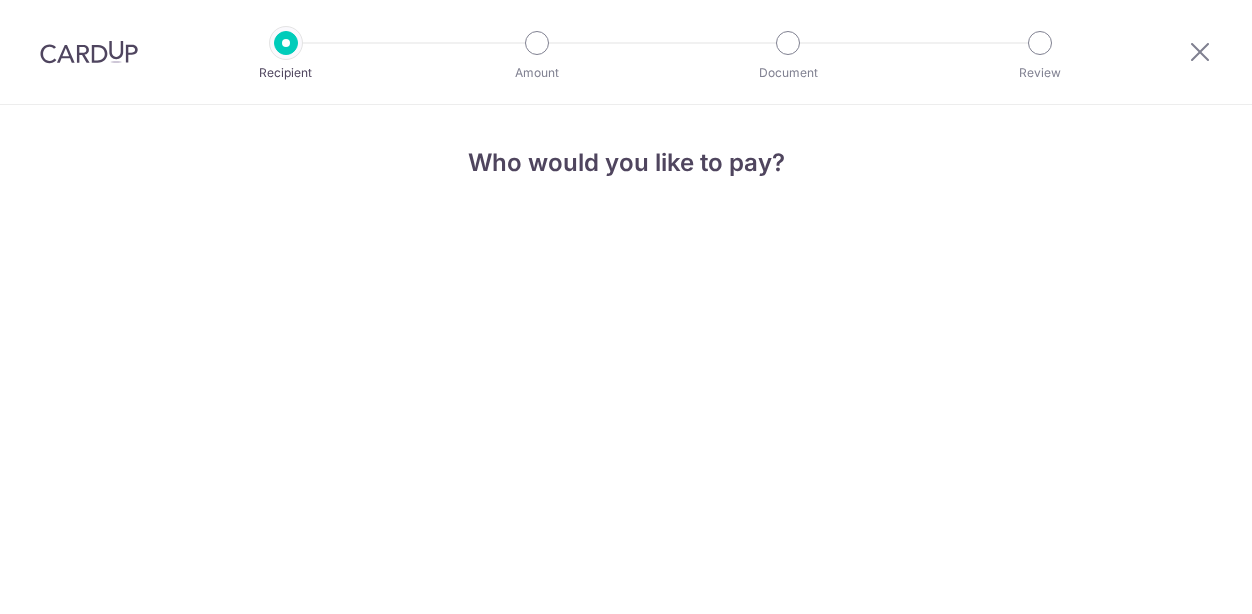 scroll, scrollTop: 0, scrollLeft: 0, axis: both 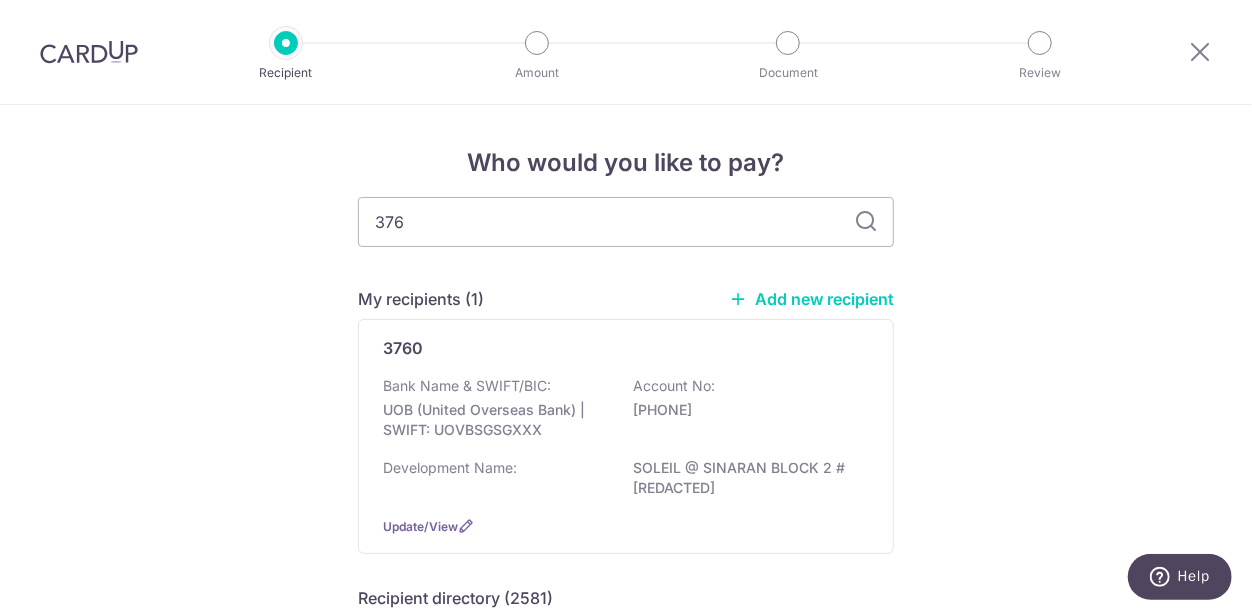 type on "3760" 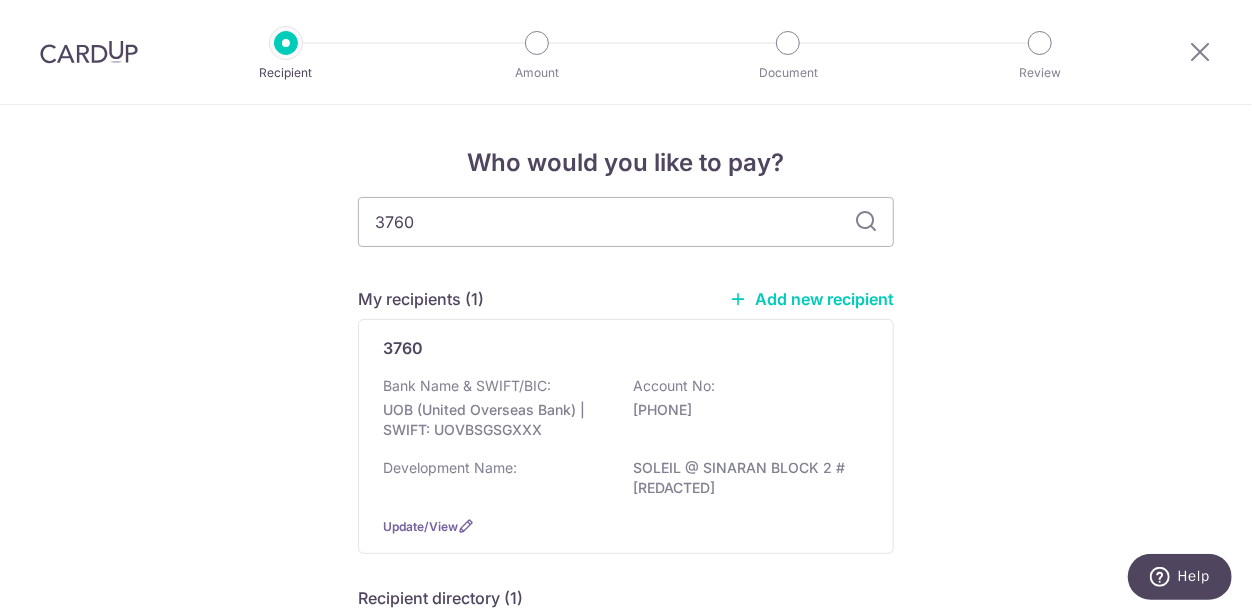 click at bounding box center [866, 222] 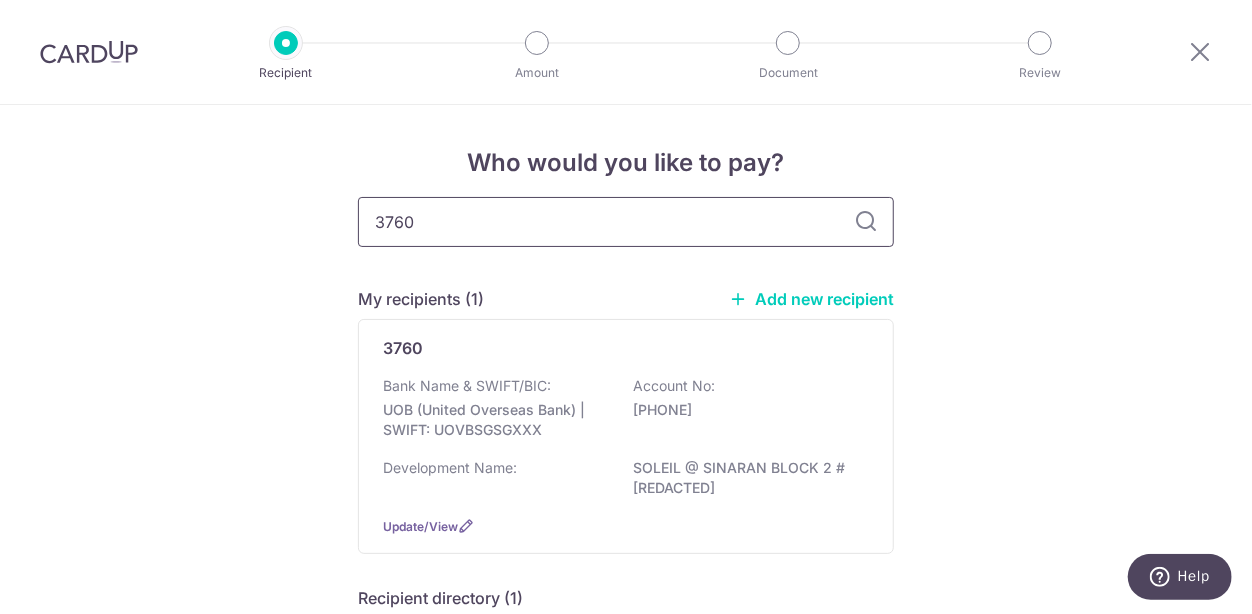 click on "3760" at bounding box center [626, 222] 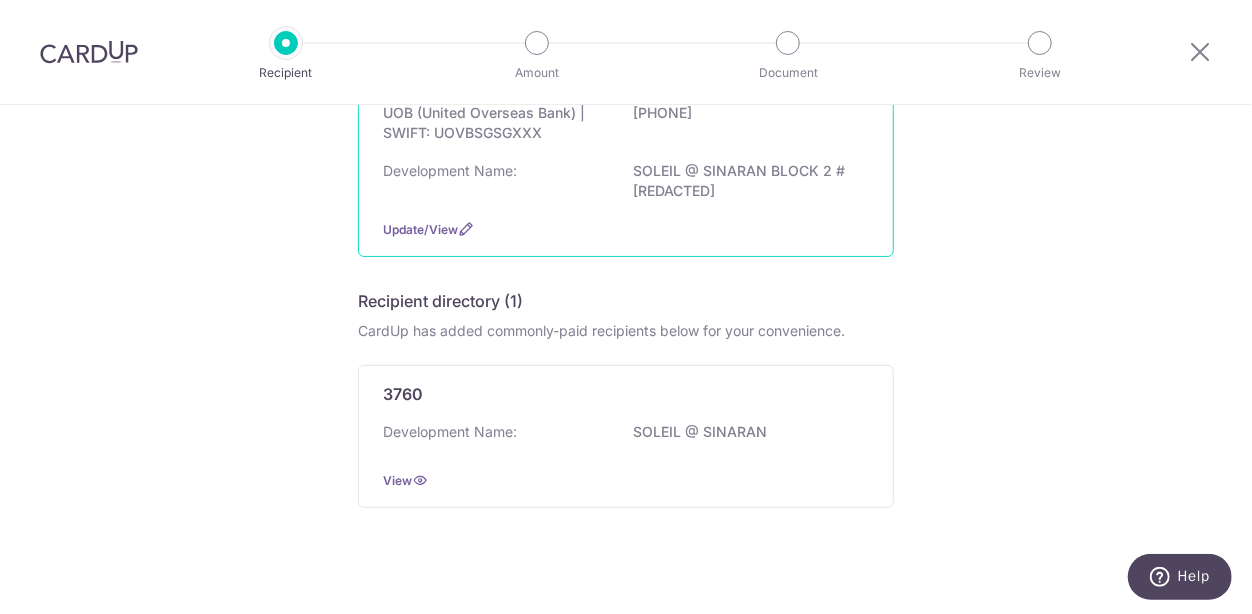 scroll, scrollTop: 300, scrollLeft: 0, axis: vertical 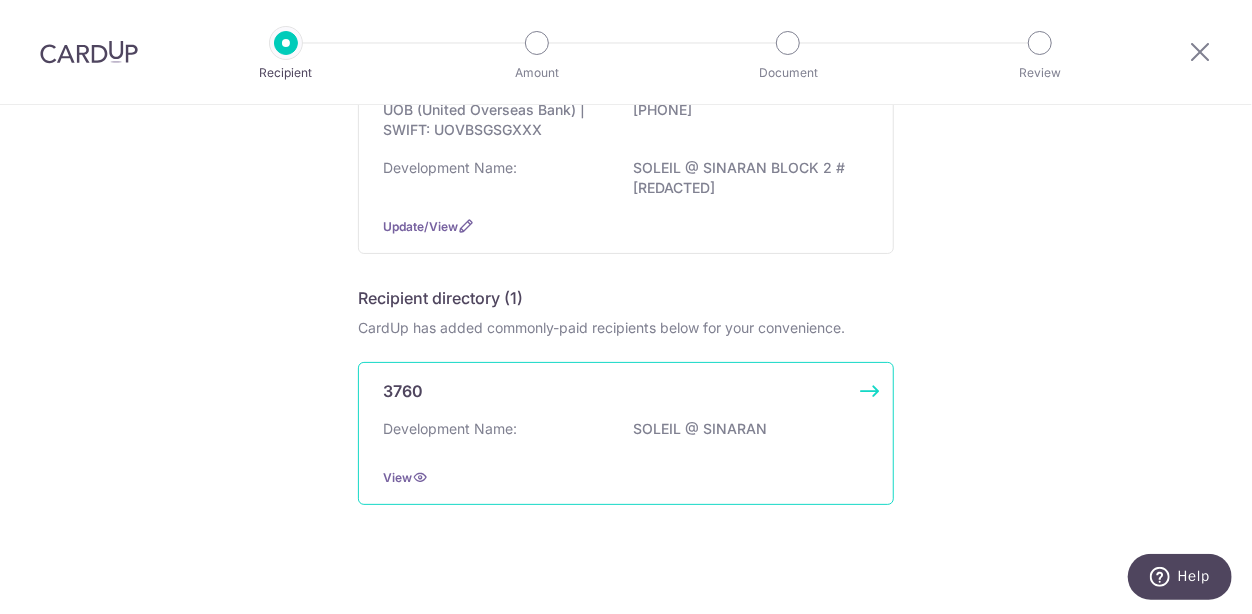 click on "3760" at bounding box center [614, 391] 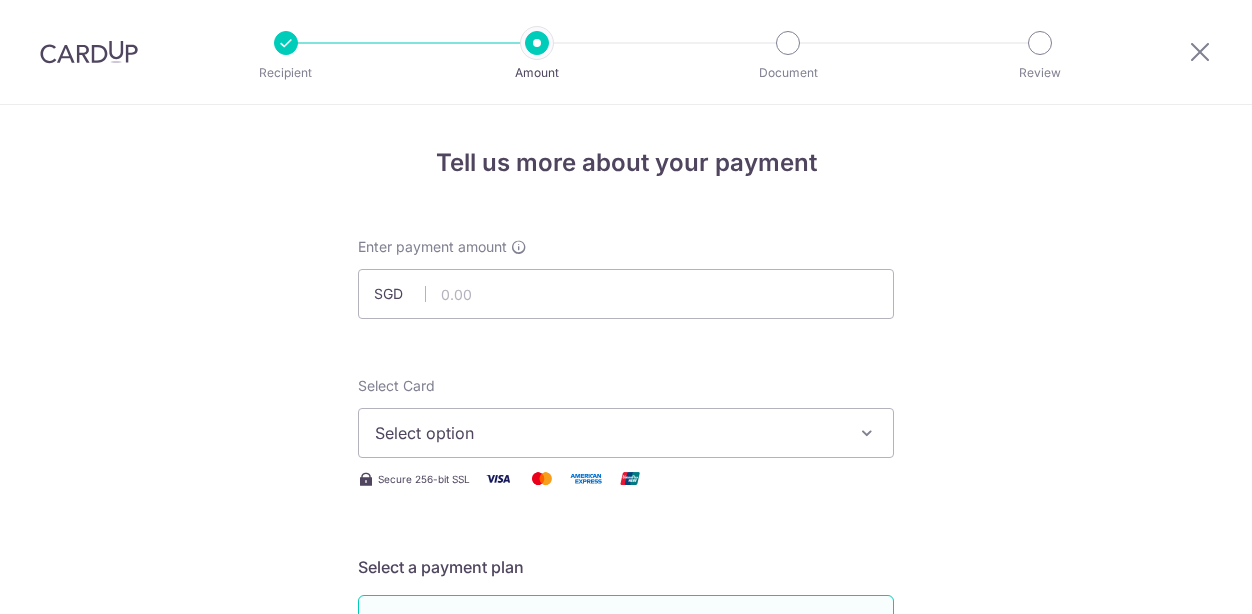 scroll, scrollTop: 0, scrollLeft: 0, axis: both 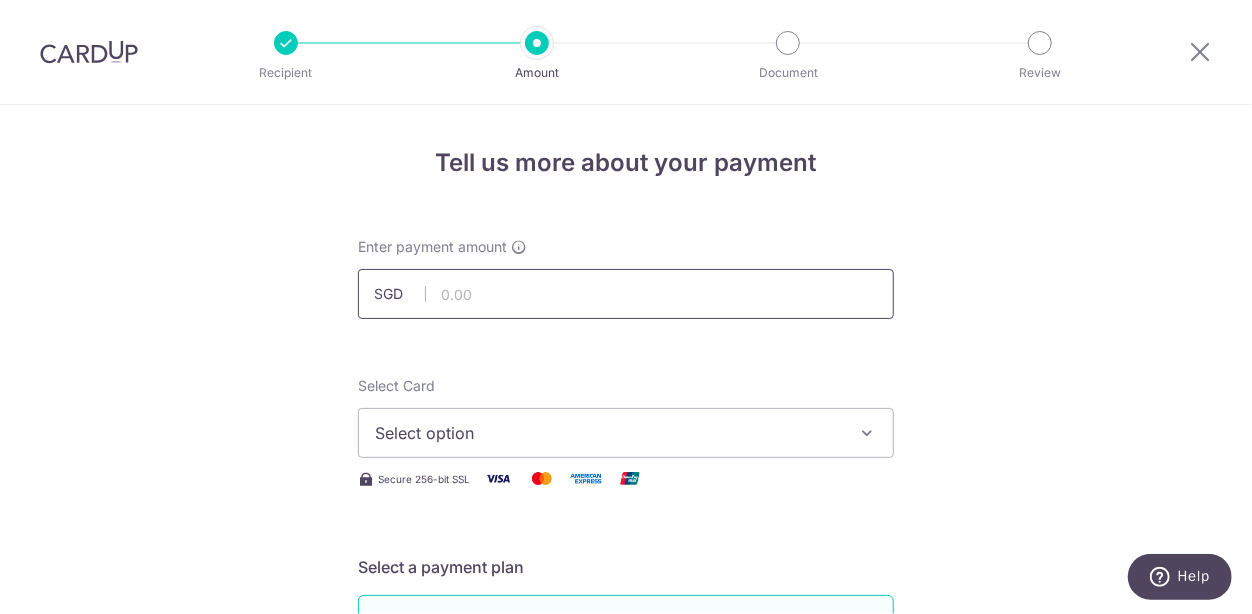 click at bounding box center [626, 294] 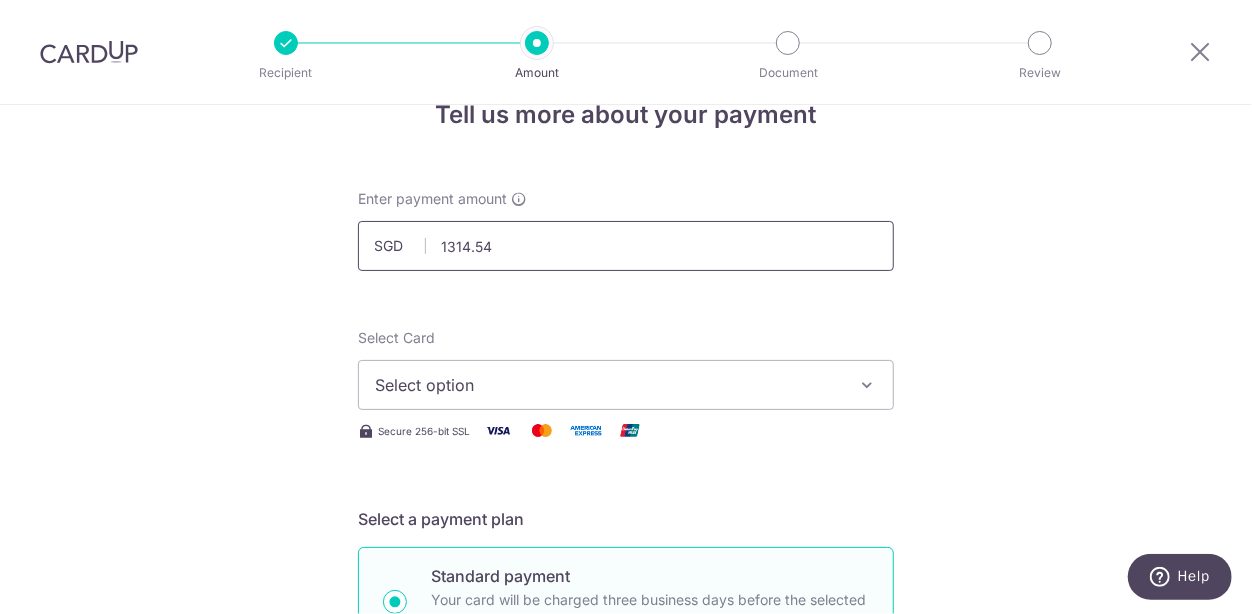 scroll, scrollTop: 99, scrollLeft: 0, axis: vertical 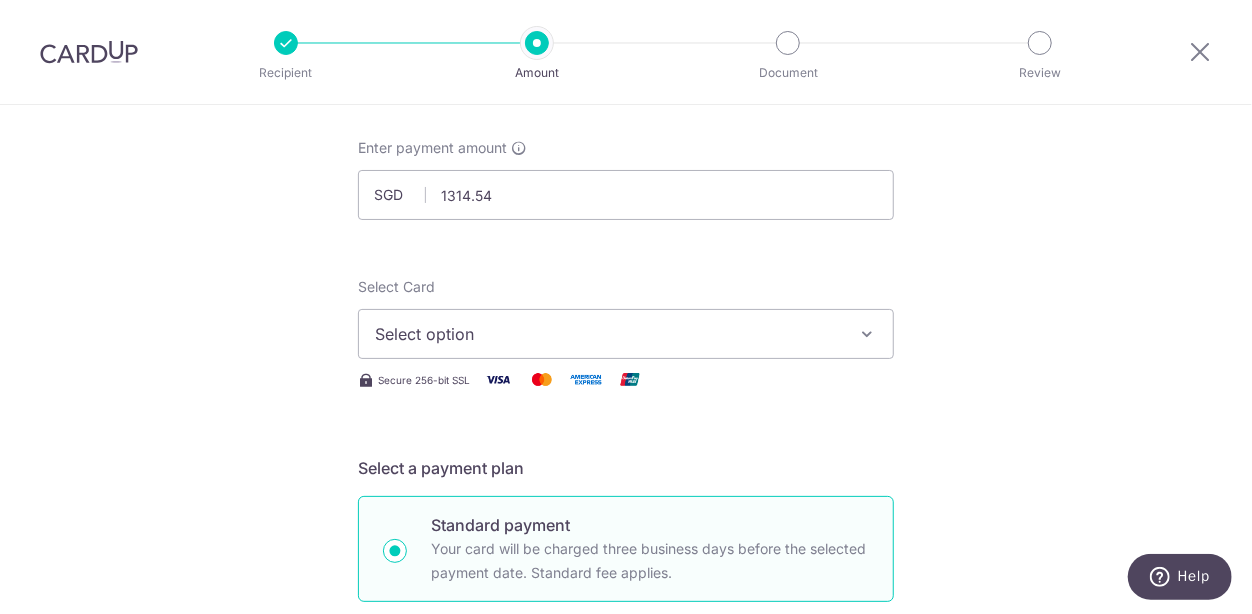type on "1,314.54" 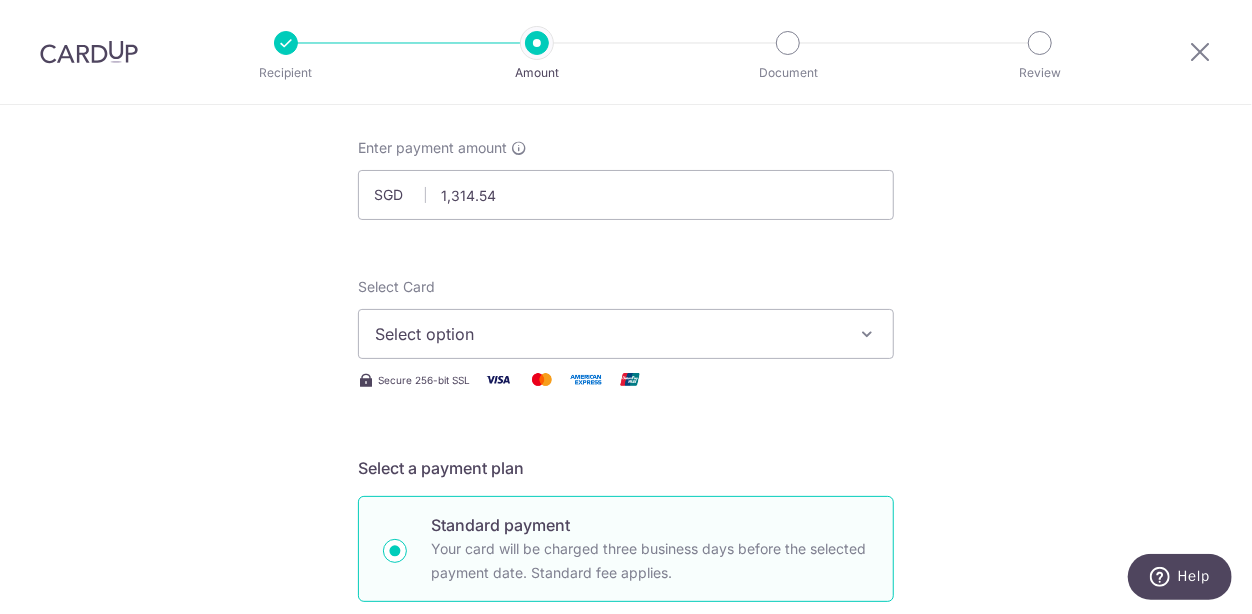 click on "Select option" at bounding box center (608, 334) 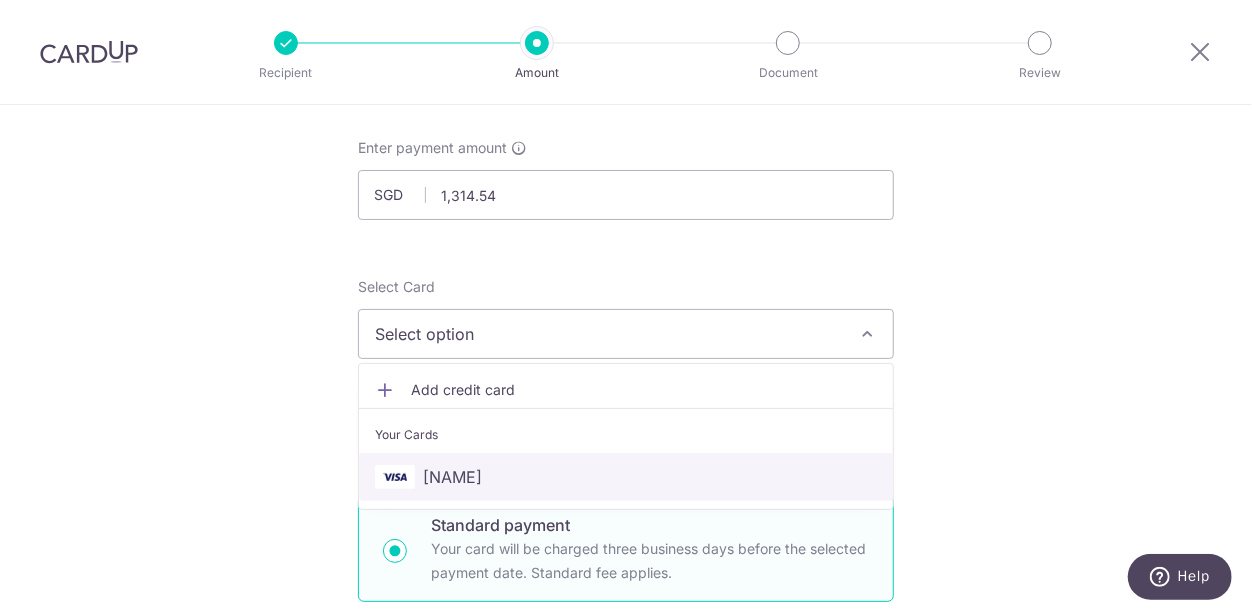click on "**** [LAST_FOUR]" at bounding box center [626, 477] 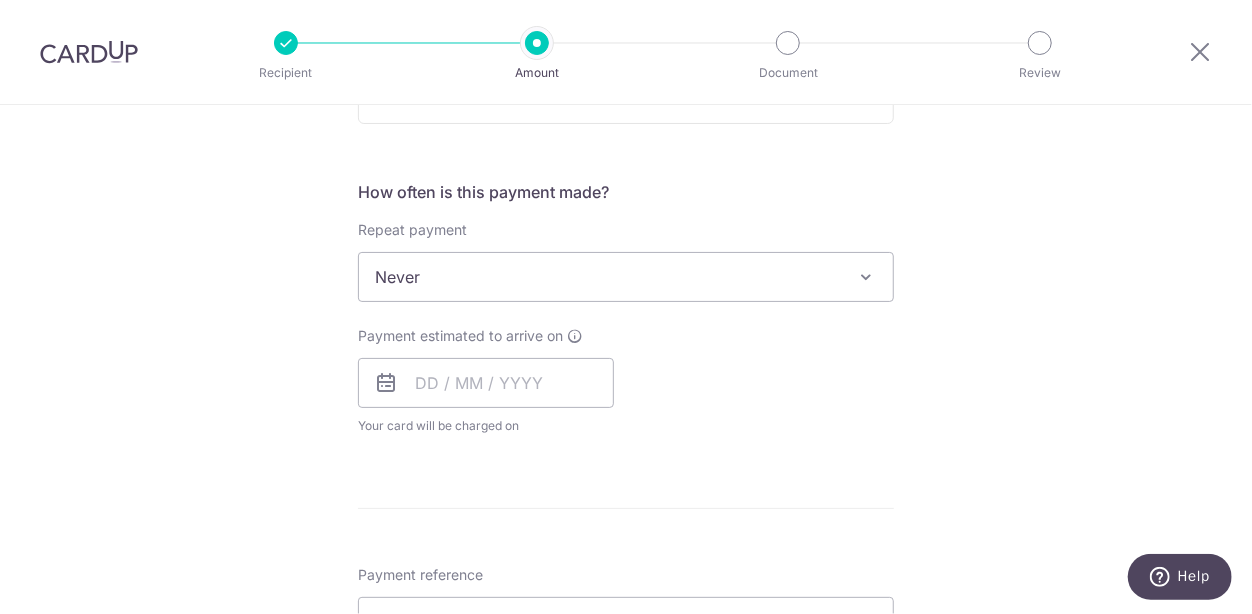 scroll, scrollTop: 800, scrollLeft: 0, axis: vertical 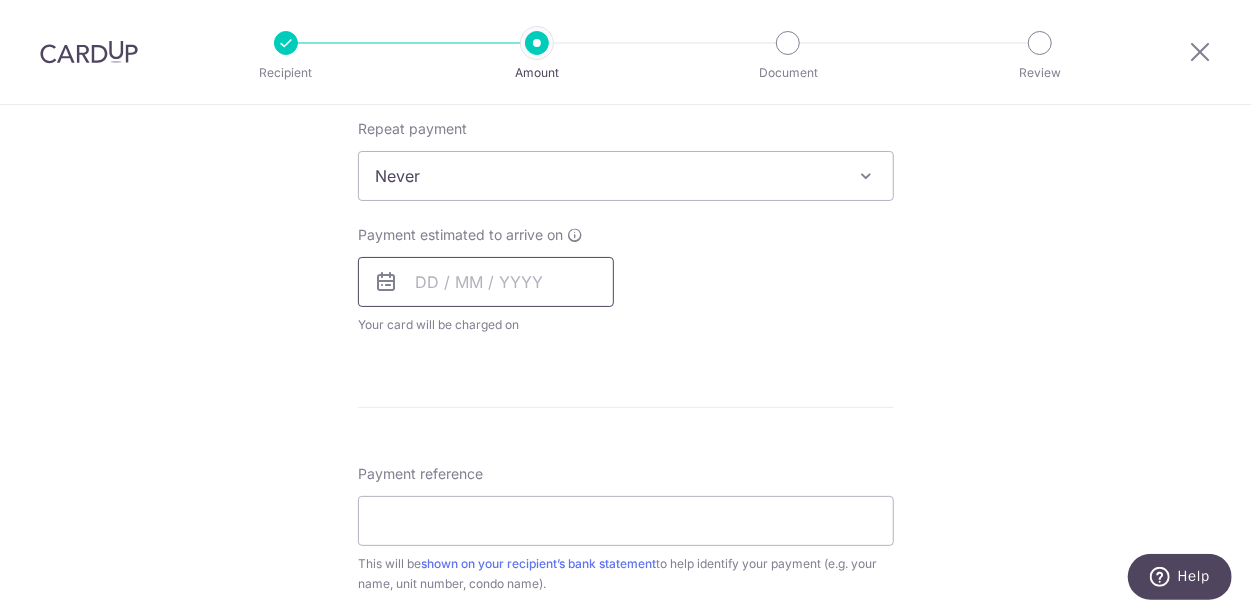click at bounding box center (486, 282) 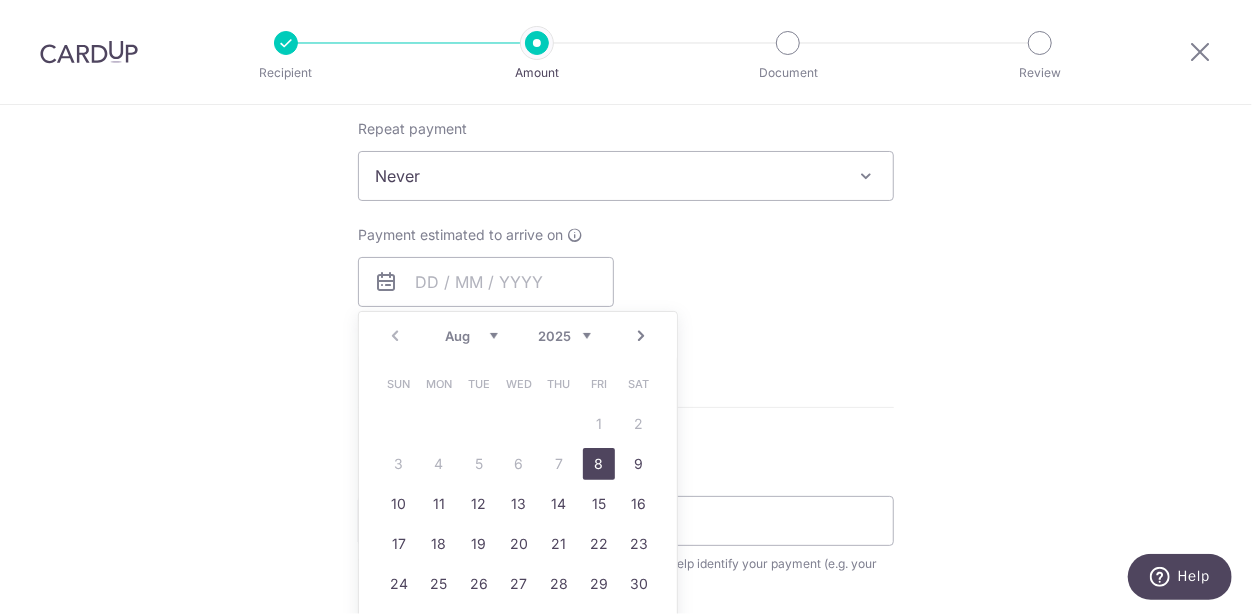 click on "Prev Next Aug Sep Oct Nov Dec 2025 2026 2027 2028 2029 2030 2031 2032 2033 2034 2035 Sun Mon Tue Wed Thu Fri Sat           1 2 3 4 5 6 7 8 9 10 11 12 13 14 15 16 17 18 19 20 21 22 23 24 25 26 27 28 29 30 31             Why are some dates not available?" at bounding box center [518, 512] 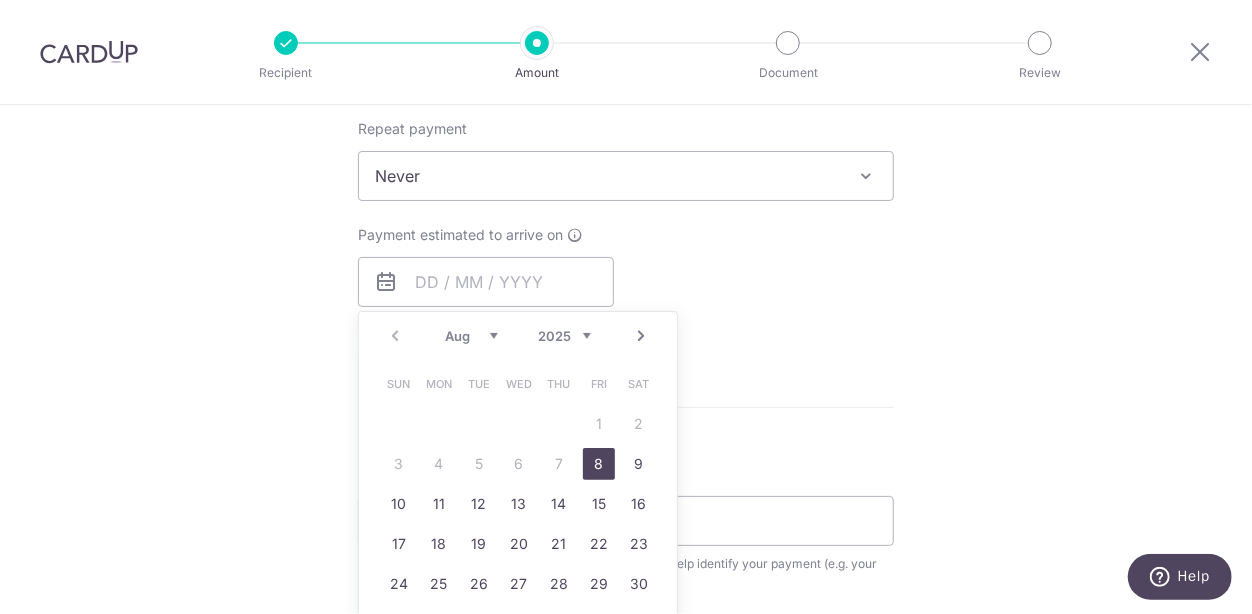 click on "8" at bounding box center (599, 464) 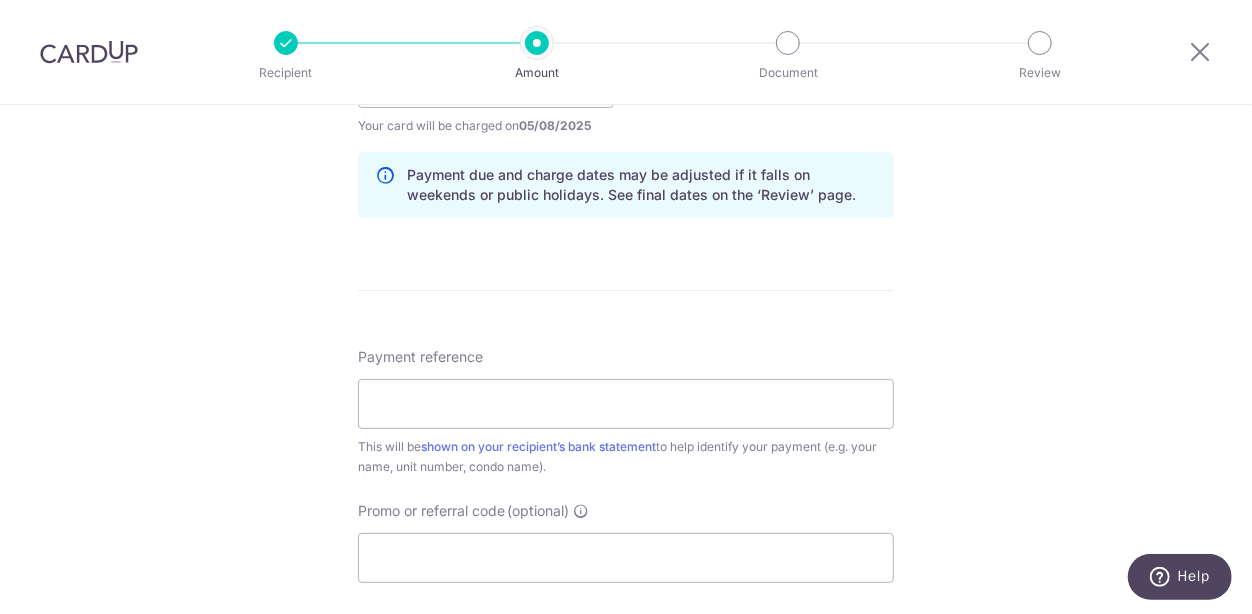 scroll, scrollTop: 1099, scrollLeft: 0, axis: vertical 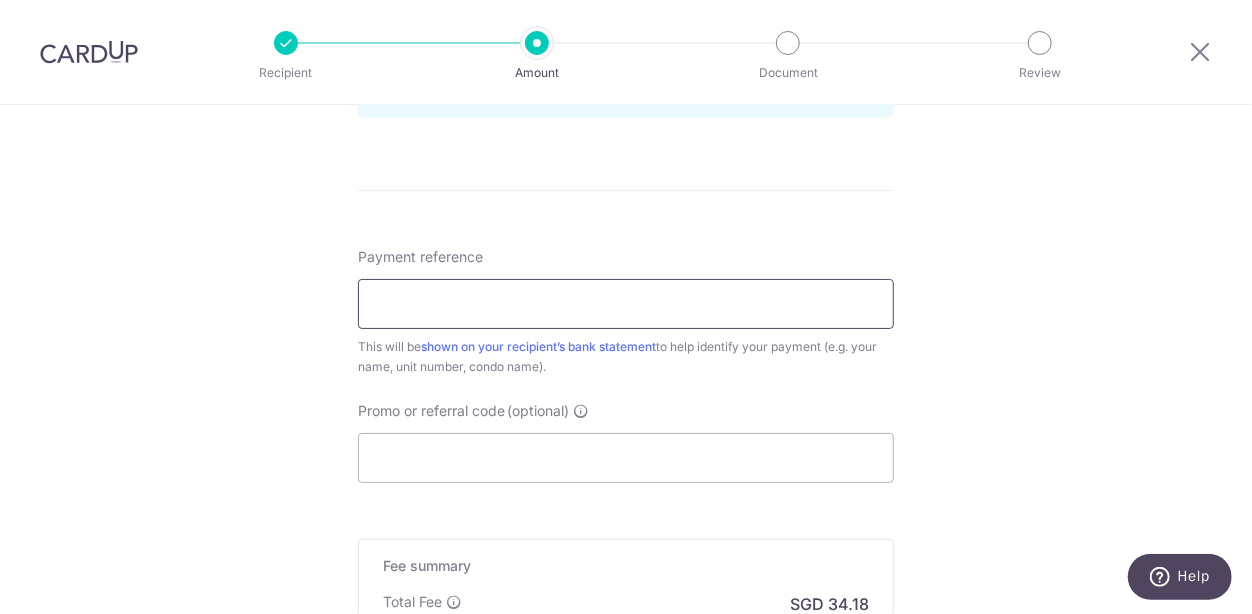 click on "Payment reference" at bounding box center [626, 304] 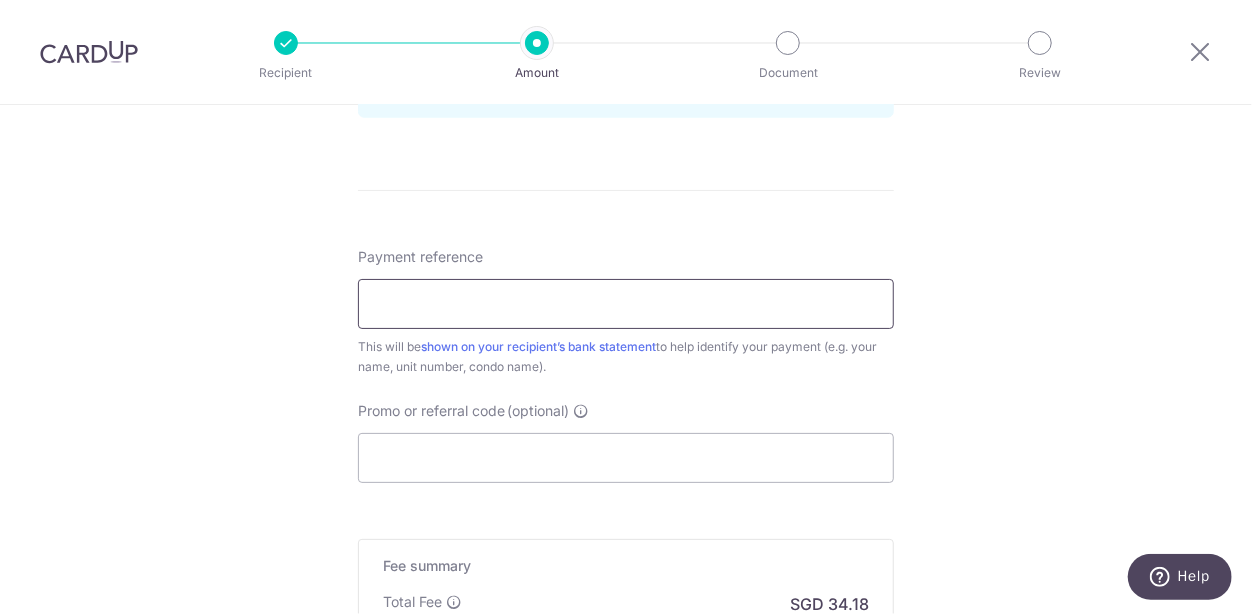 type on "Blk 022907" 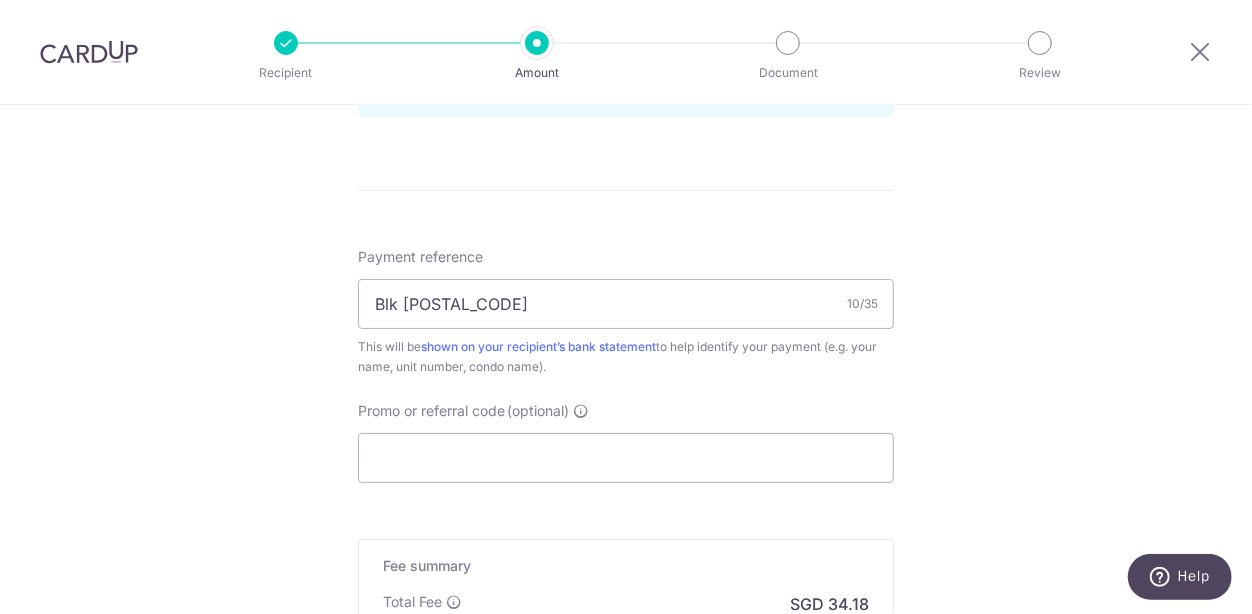 click on "Tell us more about your payment
Enter payment amount
SGD
1,314.54
1314.54
Select Card
**** 5762
Add credit card
Your Cards
**** 5762
Secure 256-bit SSL
Text
New card details
Card
Secure 256-bit SSL" at bounding box center [626, -49] 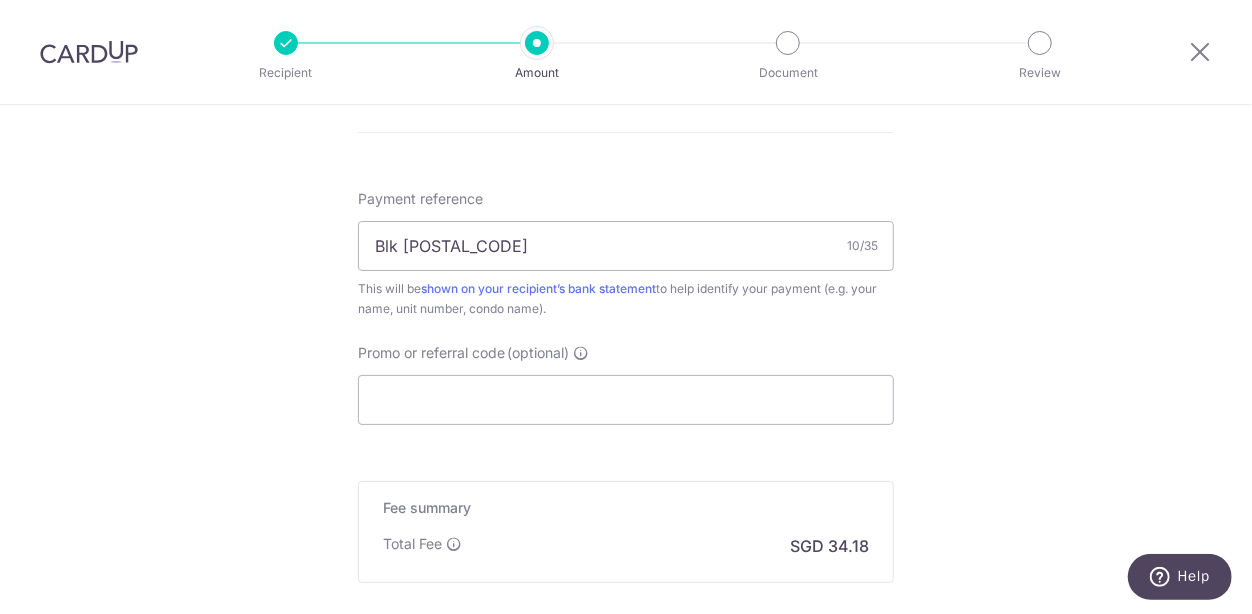scroll, scrollTop: 1199, scrollLeft: 0, axis: vertical 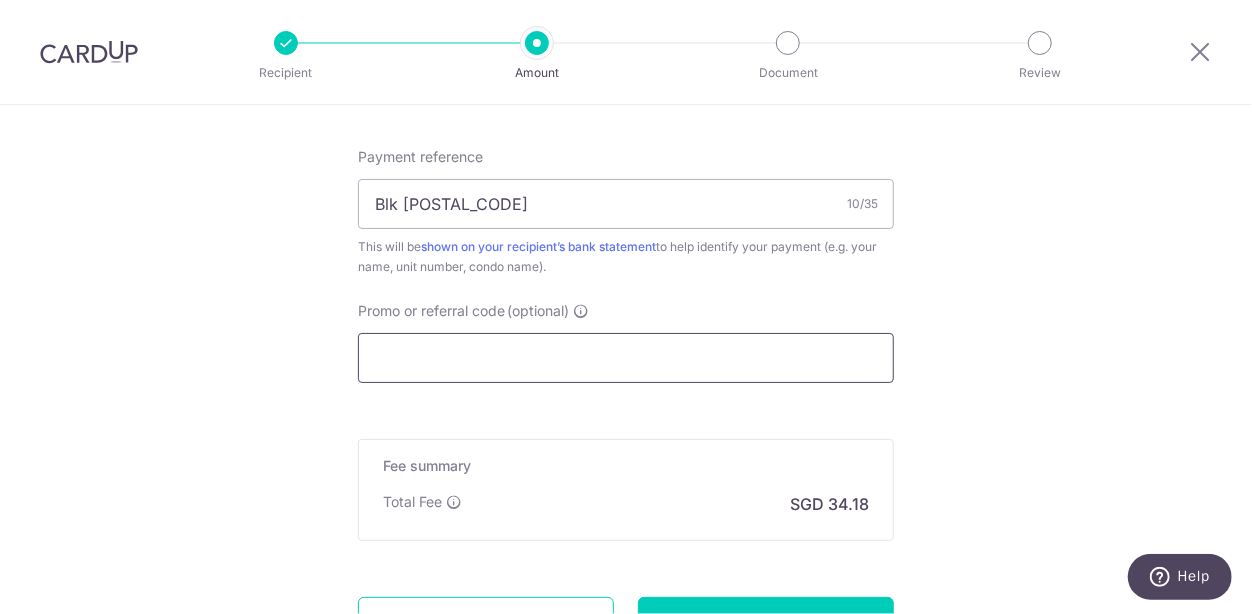 click on "Promo or referral code
(optional)" at bounding box center [626, 358] 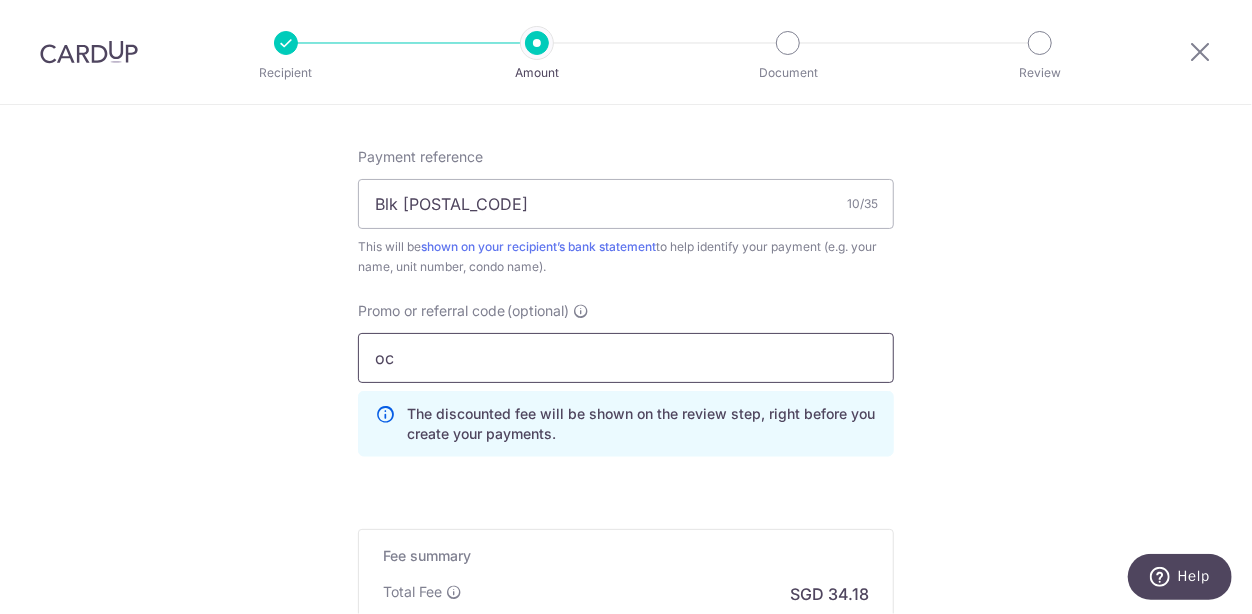 type on "o" 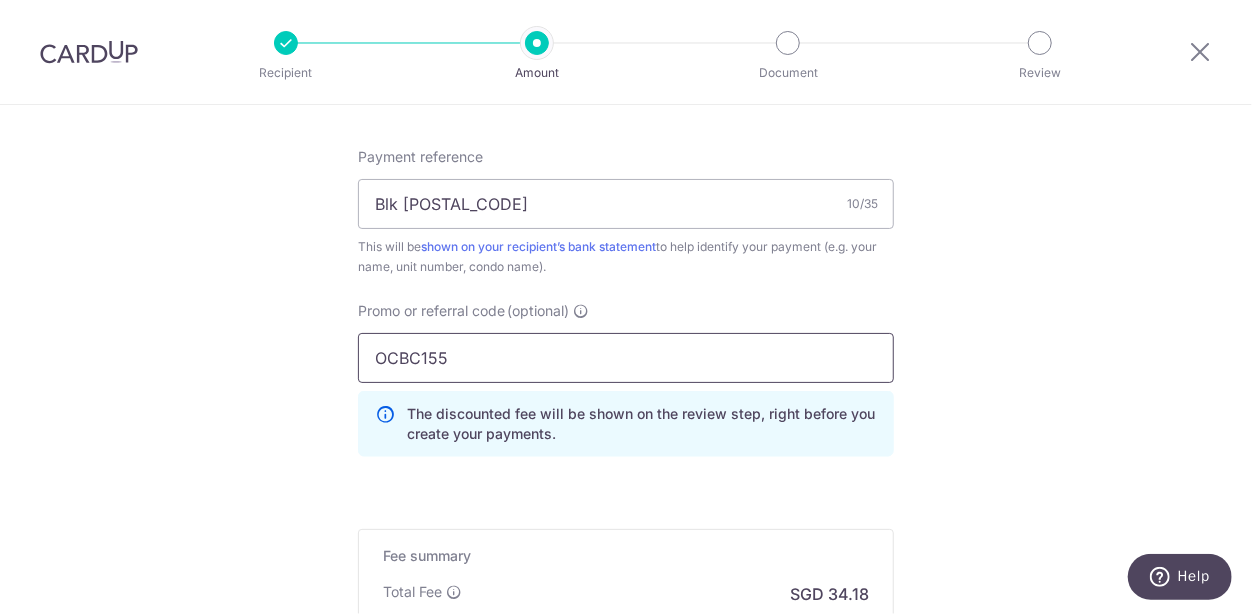 type on "OCBC155" 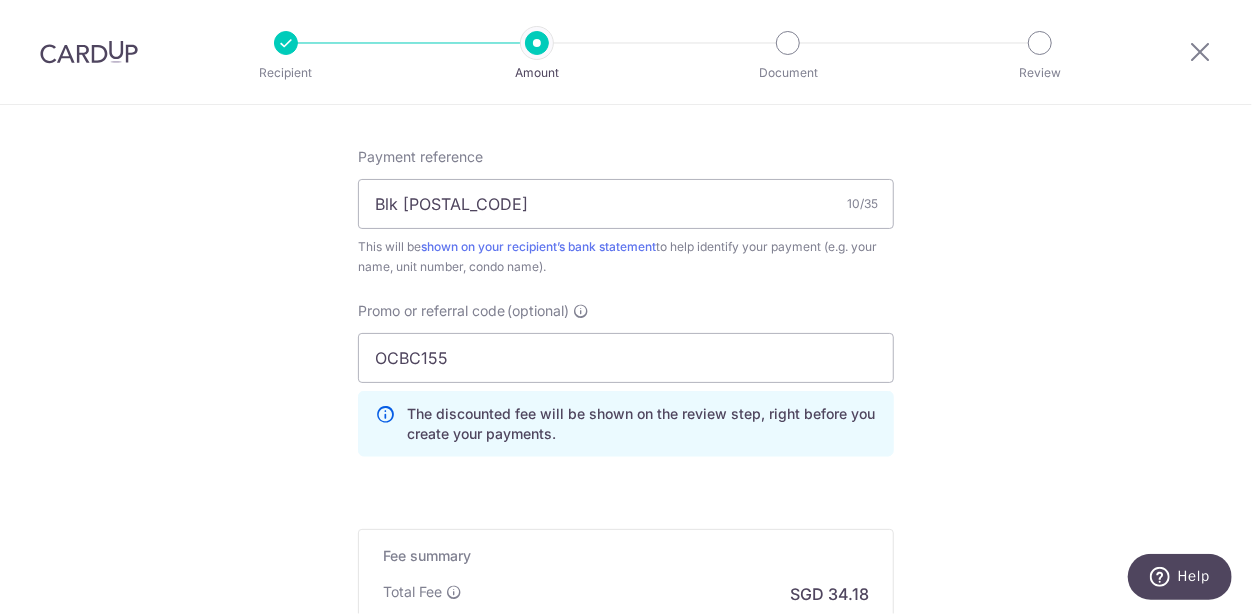 click on "Tell us more about your payment
Enter payment amount
SGD
1,314.54
1314.54
Select Card
**** 5762
Add credit card
Your Cards
**** 5762
Secure 256-bit SSL
Text
New card details
Card
Secure 256-bit SSL" at bounding box center [626, -104] 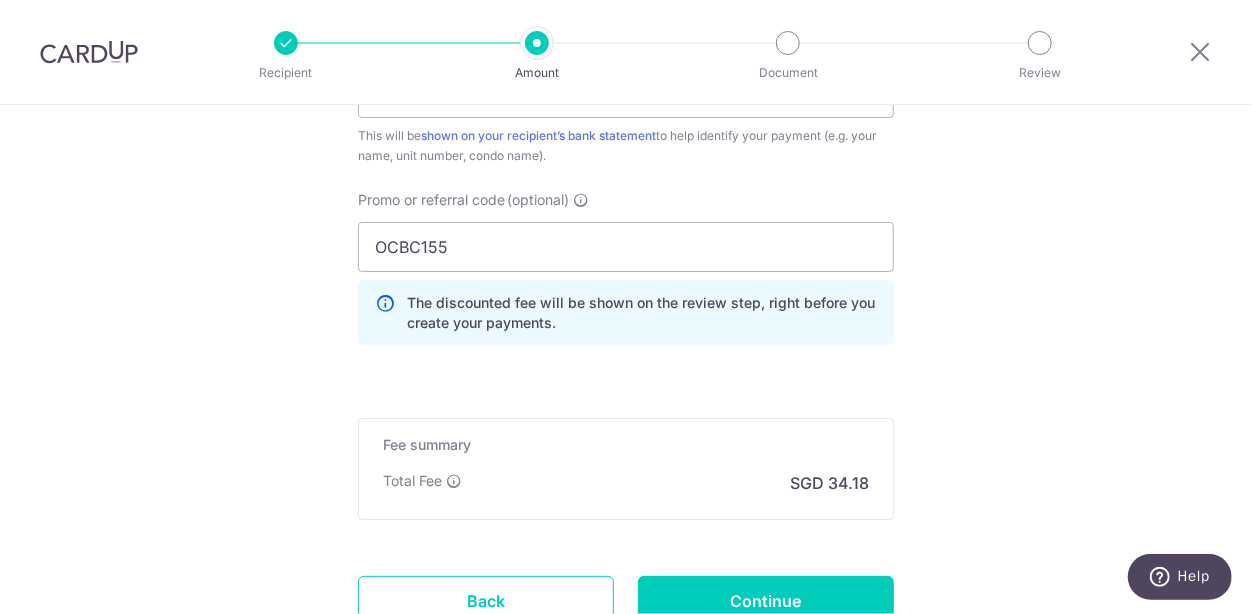 scroll, scrollTop: 1469, scrollLeft: 0, axis: vertical 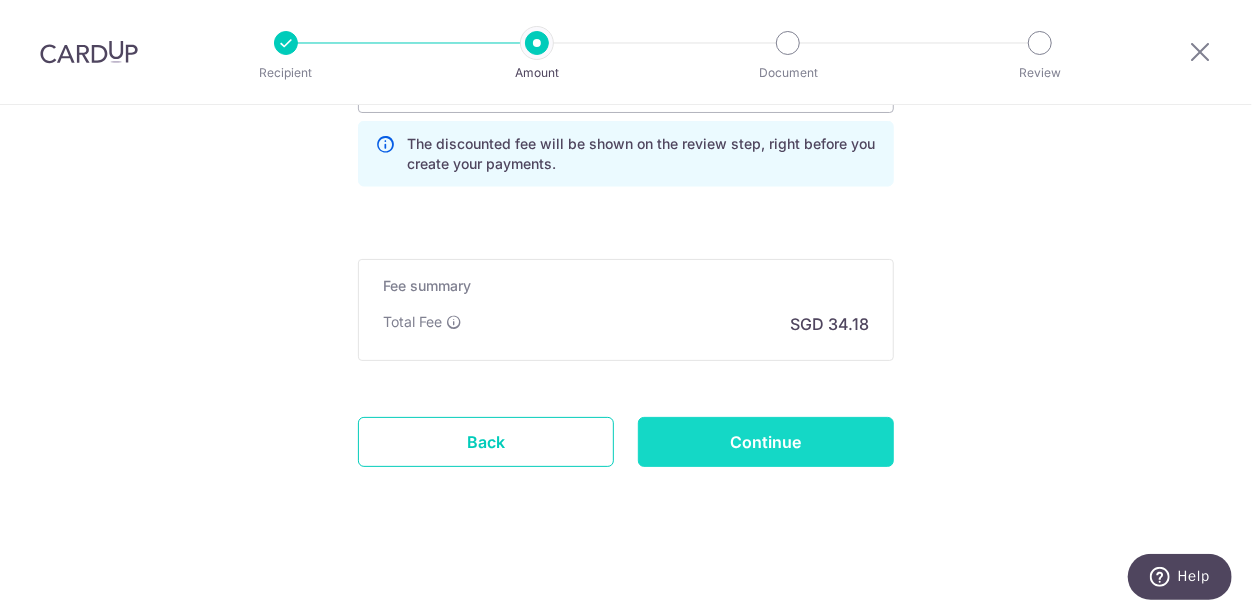 click on "Continue" at bounding box center (766, 442) 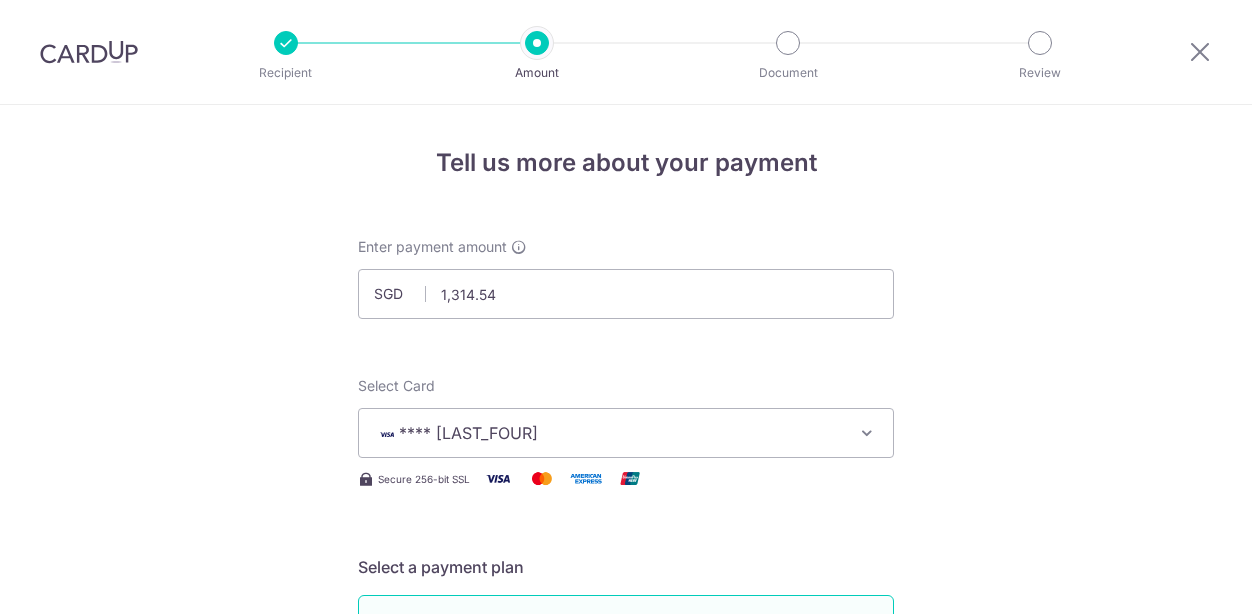 scroll, scrollTop: 0, scrollLeft: 0, axis: both 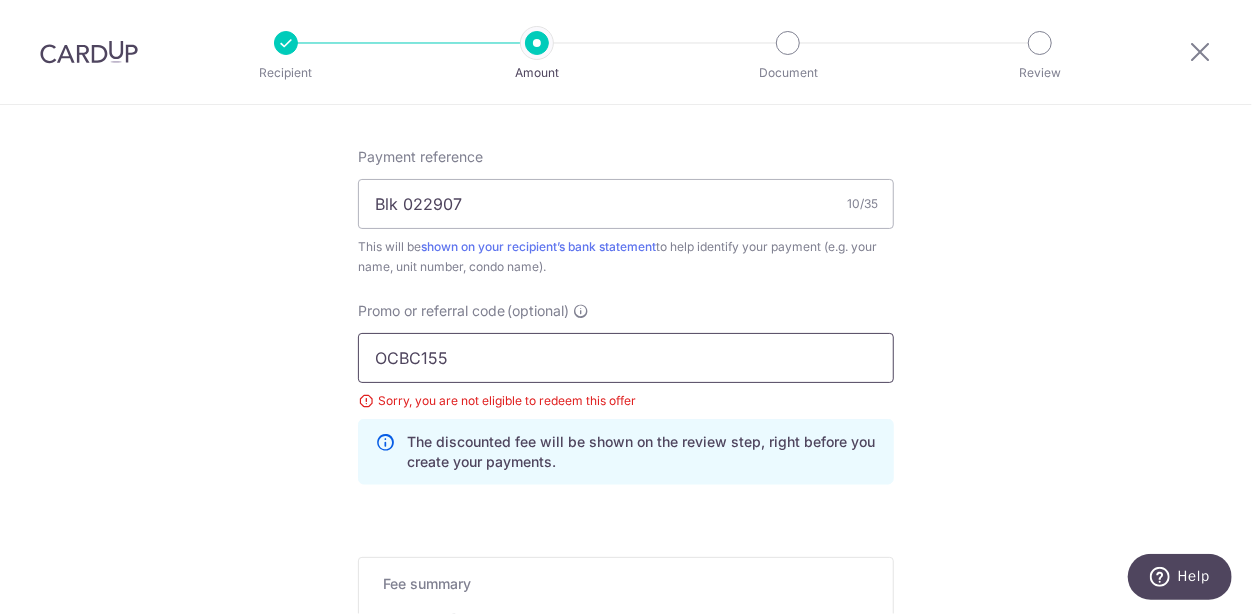 click on "OCBC155" at bounding box center (626, 358) 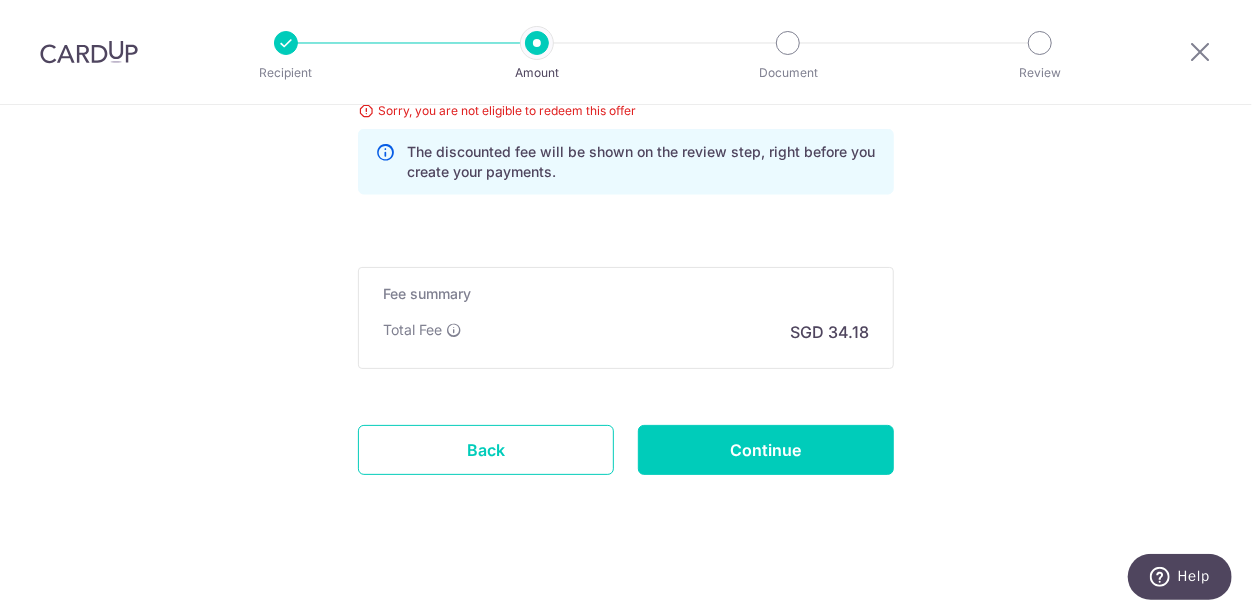 scroll, scrollTop: 1497, scrollLeft: 0, axis: vertical 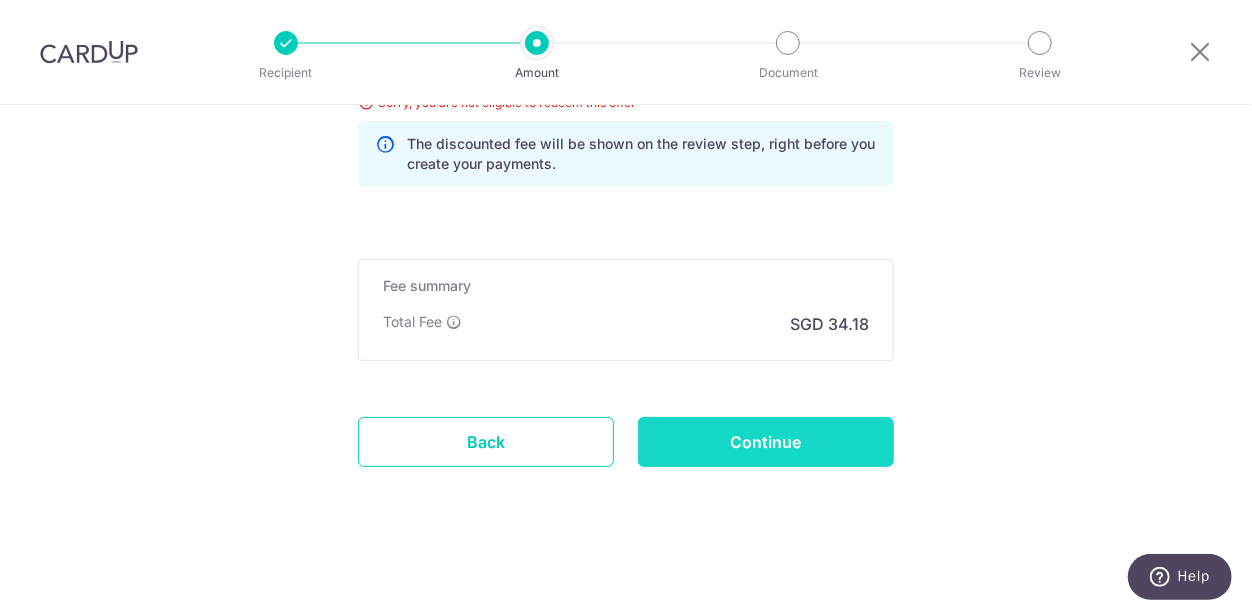 type on "OCBC18" 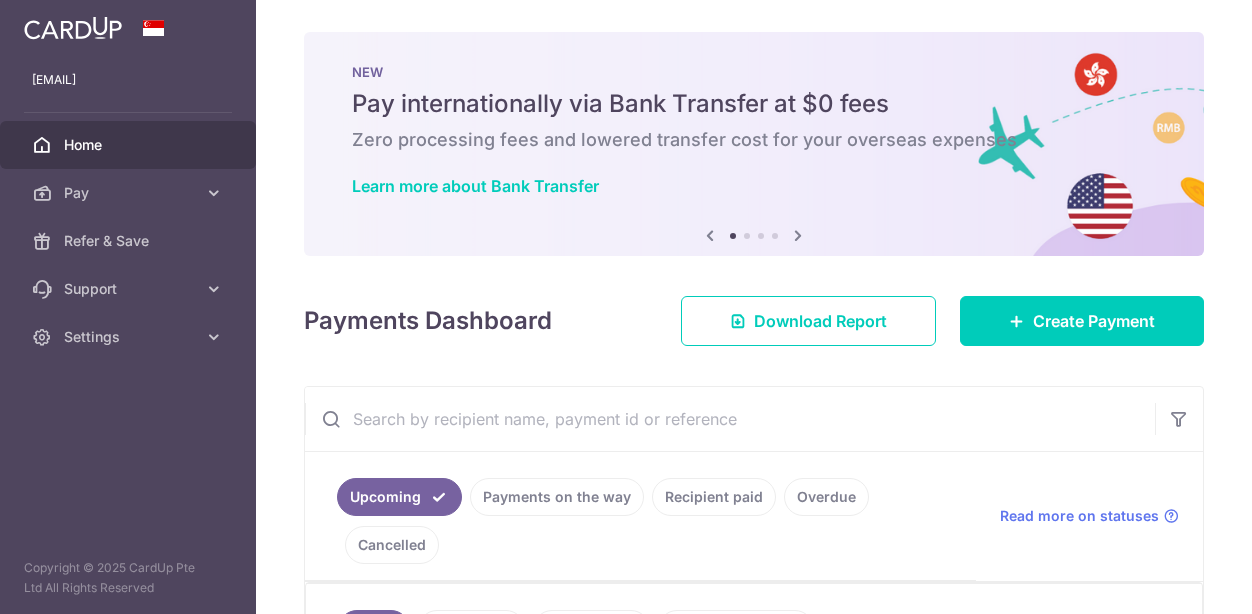 scroll, scrollTop: 0, scrollLeft: 0, axis: both 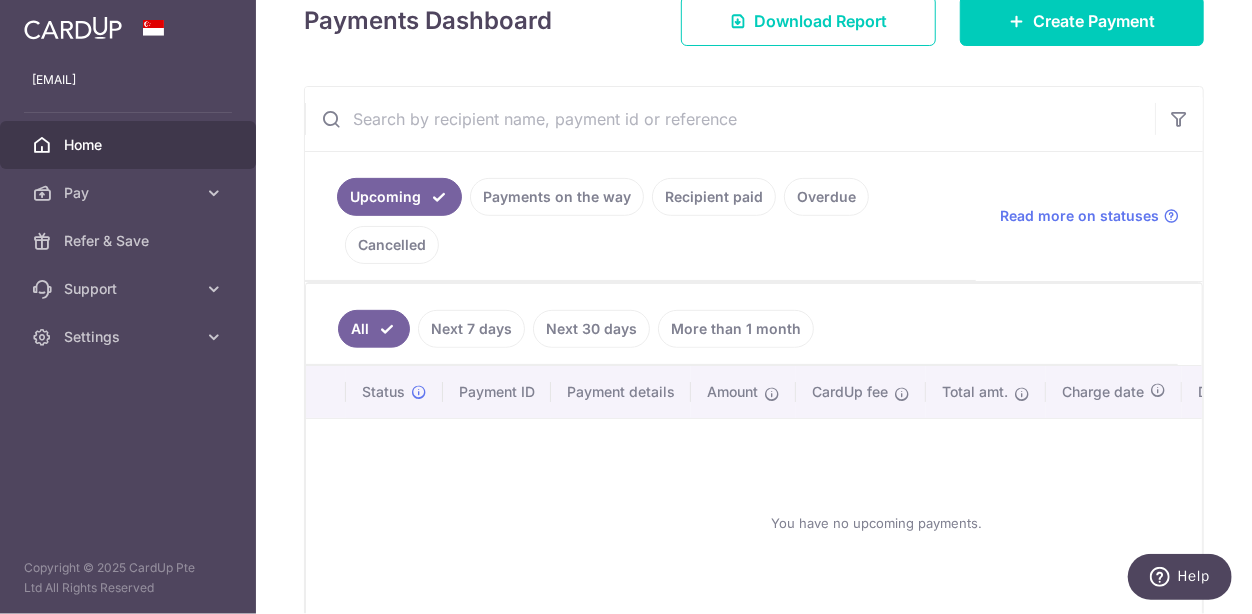 click on "Recipient paid" at bounding box center [714, 197] 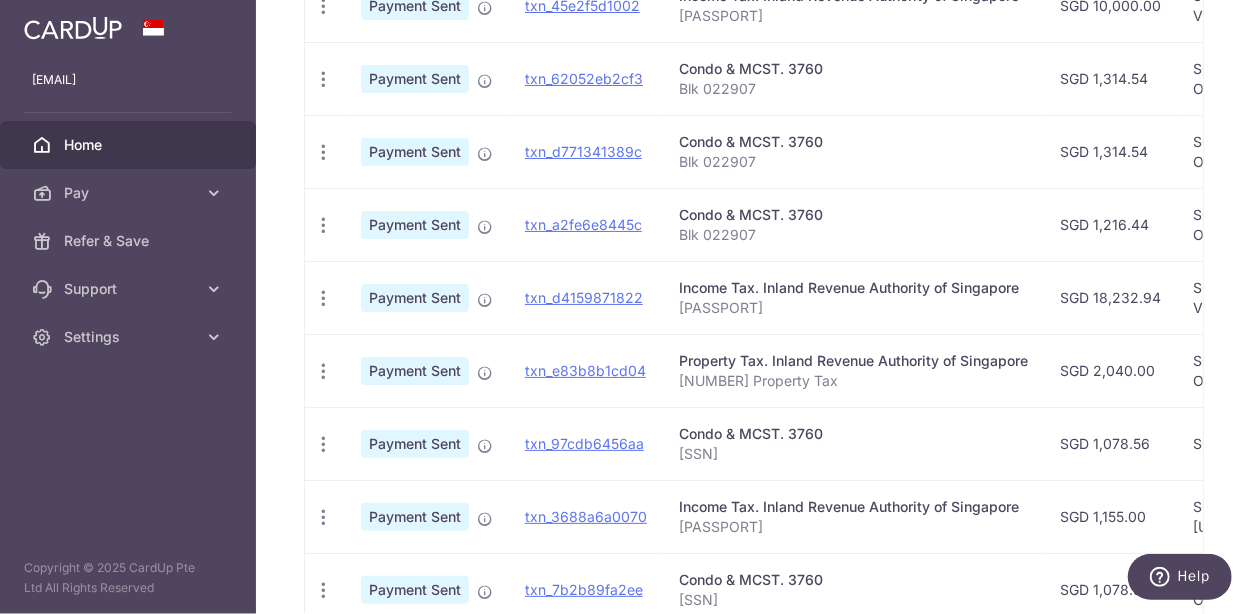 scroll, scrollTop: 800, scrollLeft: 0, axis: vertical 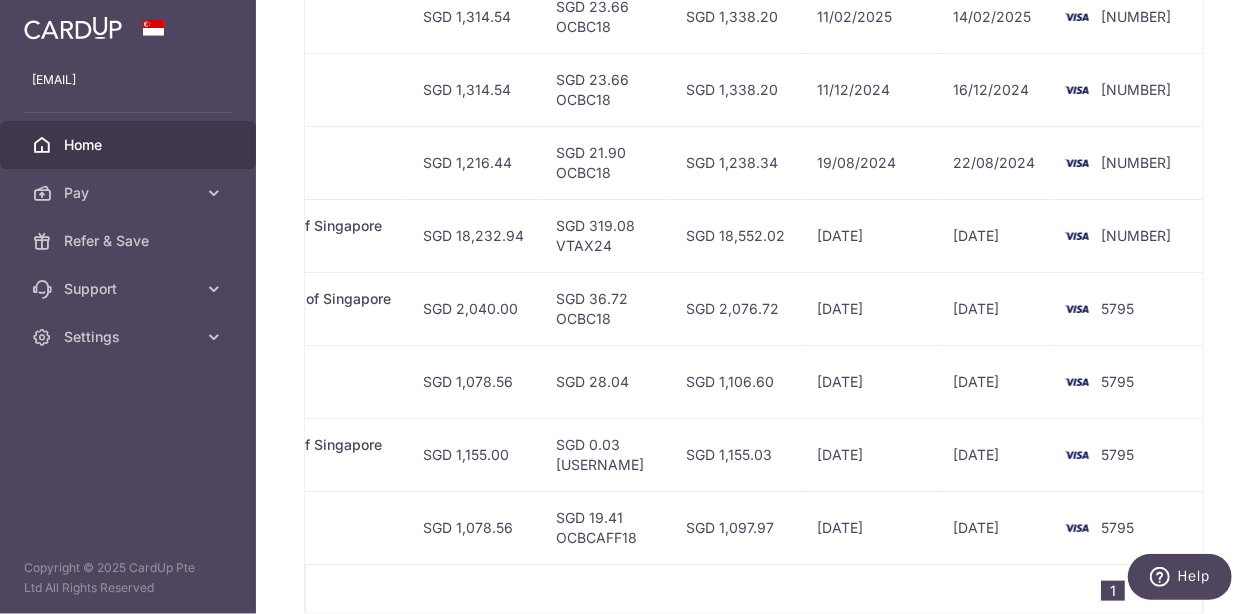 drag, startPoint x: 771, startPoint y: 563, endPoint x: 65, endPoint y: 1, distance: 902.37463 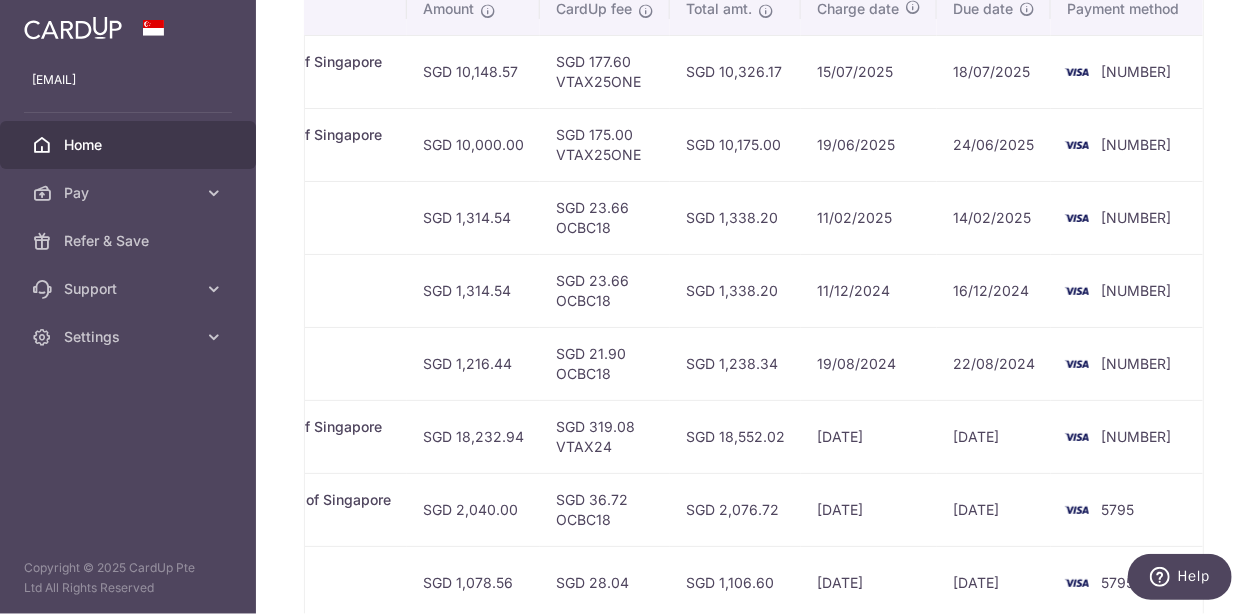scroll, scrollTop: 499, scrollLeft: 0, axis: vertical 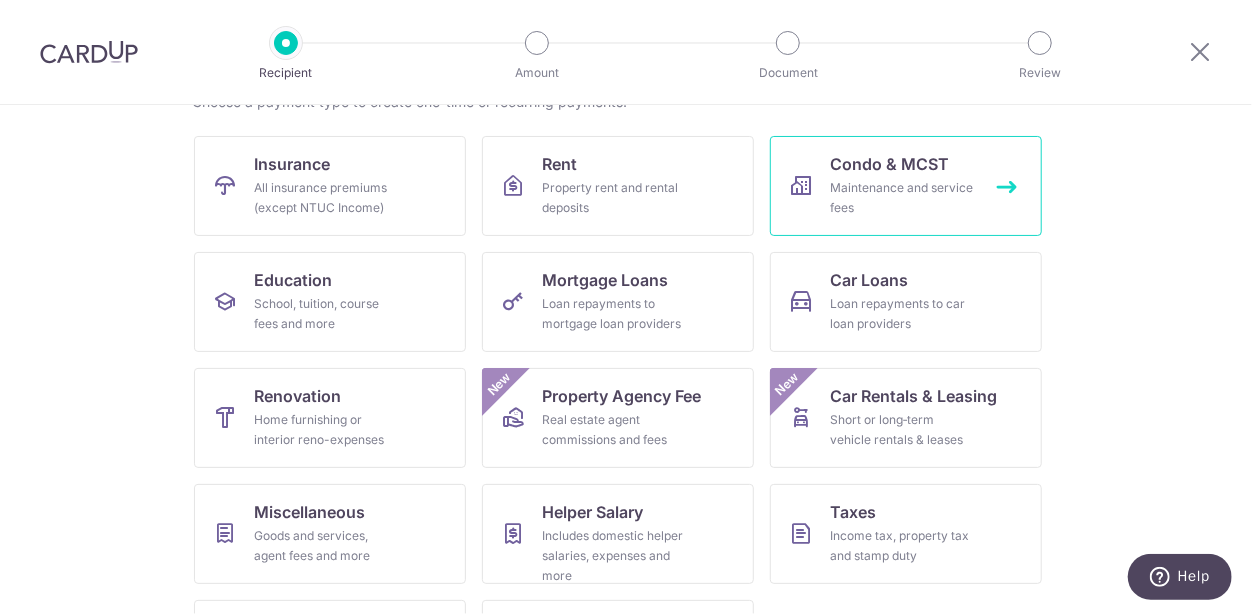 click on "Maintenance and service fees" at bounding box center (902, 198) 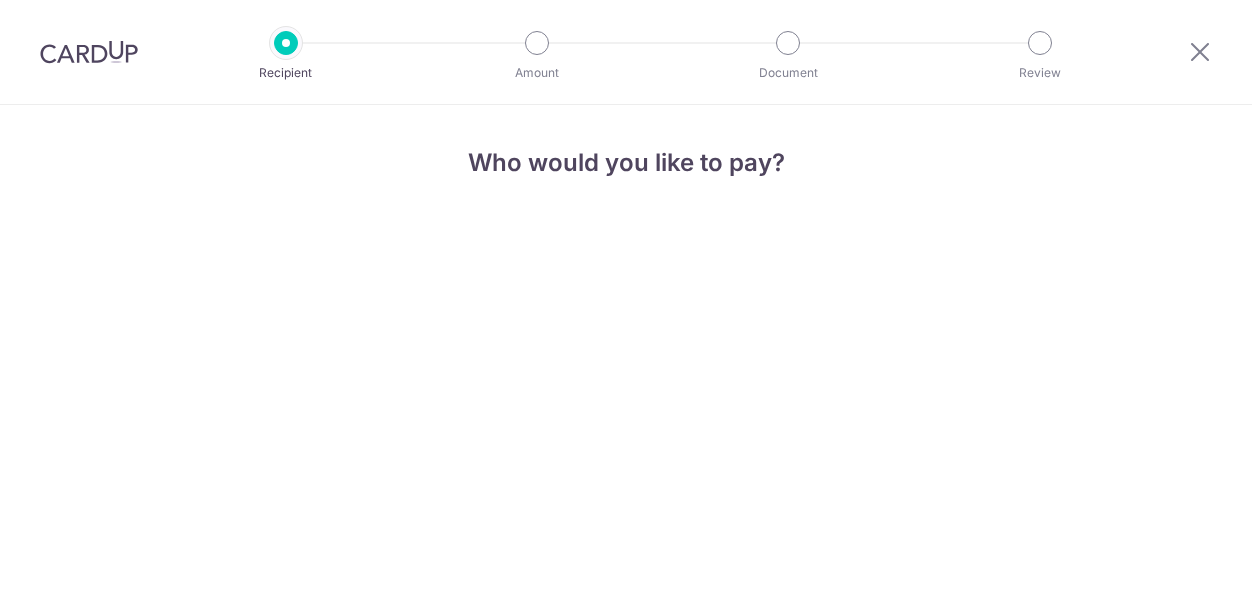 scroll, scrollTop: 0, scrollLeft: 0, axis: both 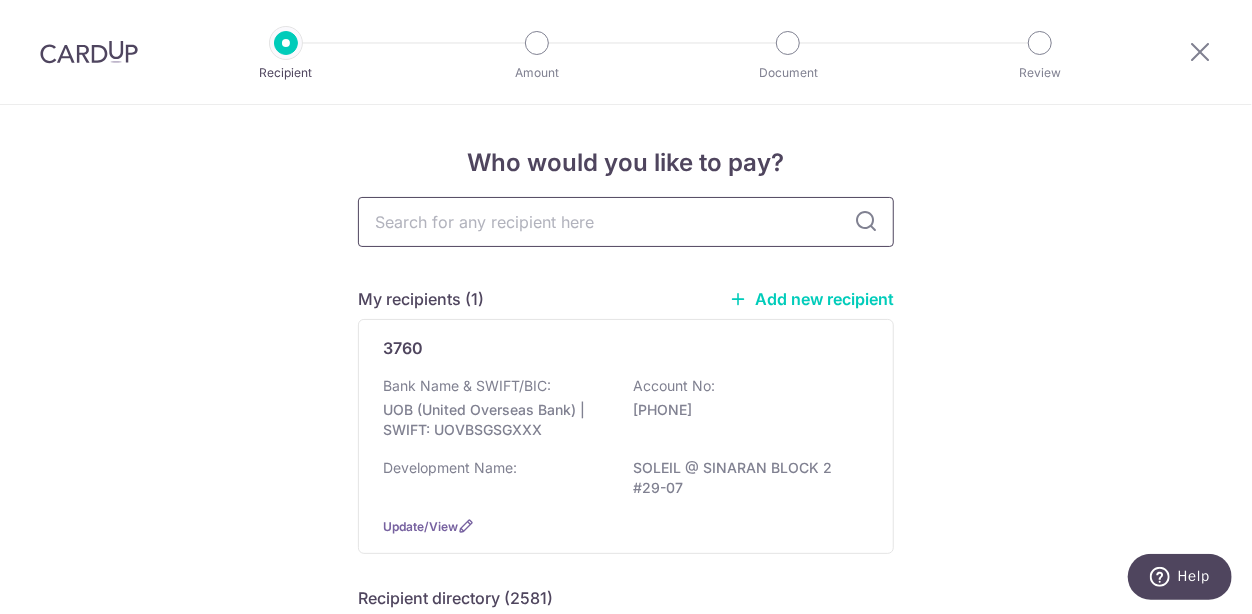 click at bounding box center (626, 222) 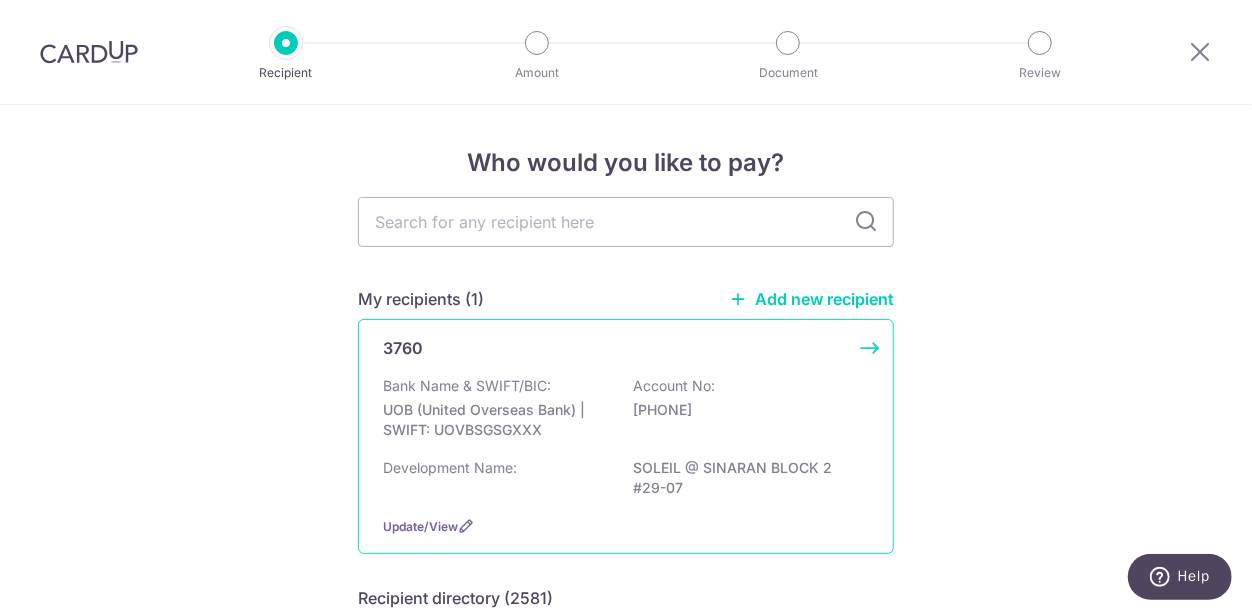 click on "Bank Name & SWIFT/BIC:
UOB (United Overseas Bank) | SWIFT: UOVBSGSGXXX
Account No:
3393071115" at bounding box center (626, 413) 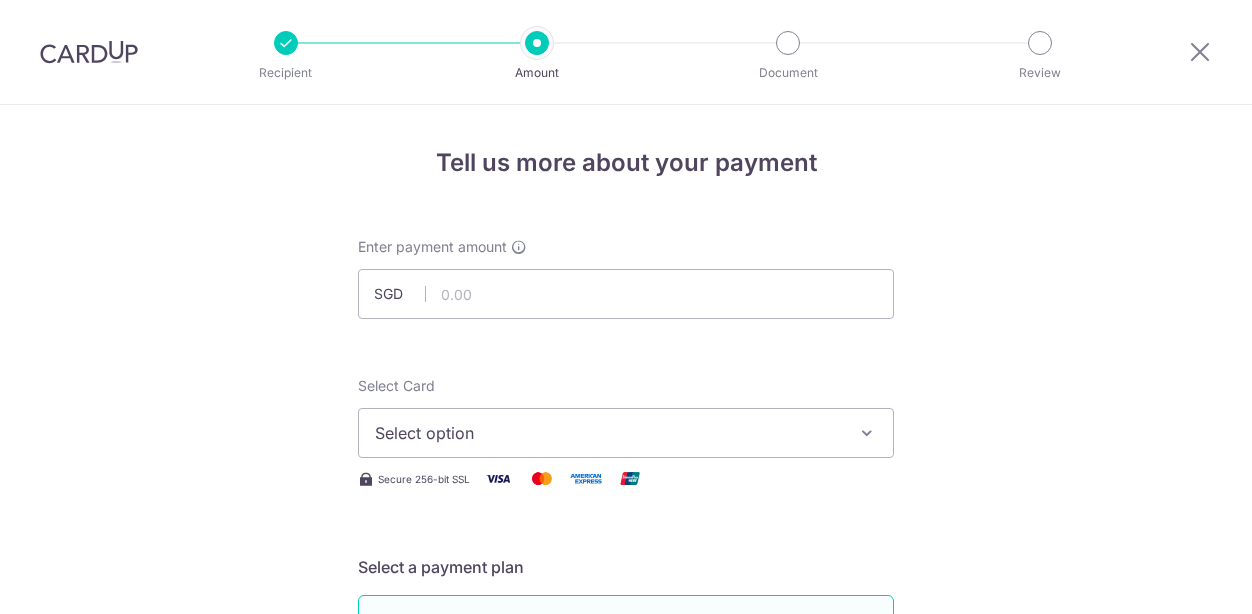 scroll, scrollTop: 0, scrollLeft: 0, axis: both 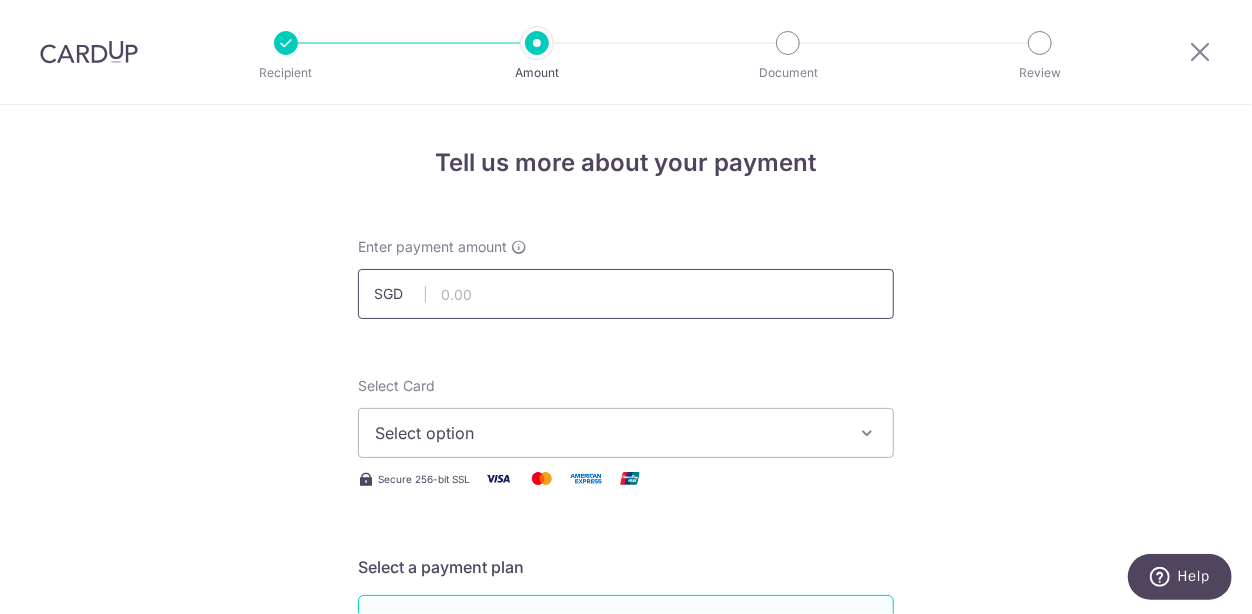 click at bounding box center (626, 294) 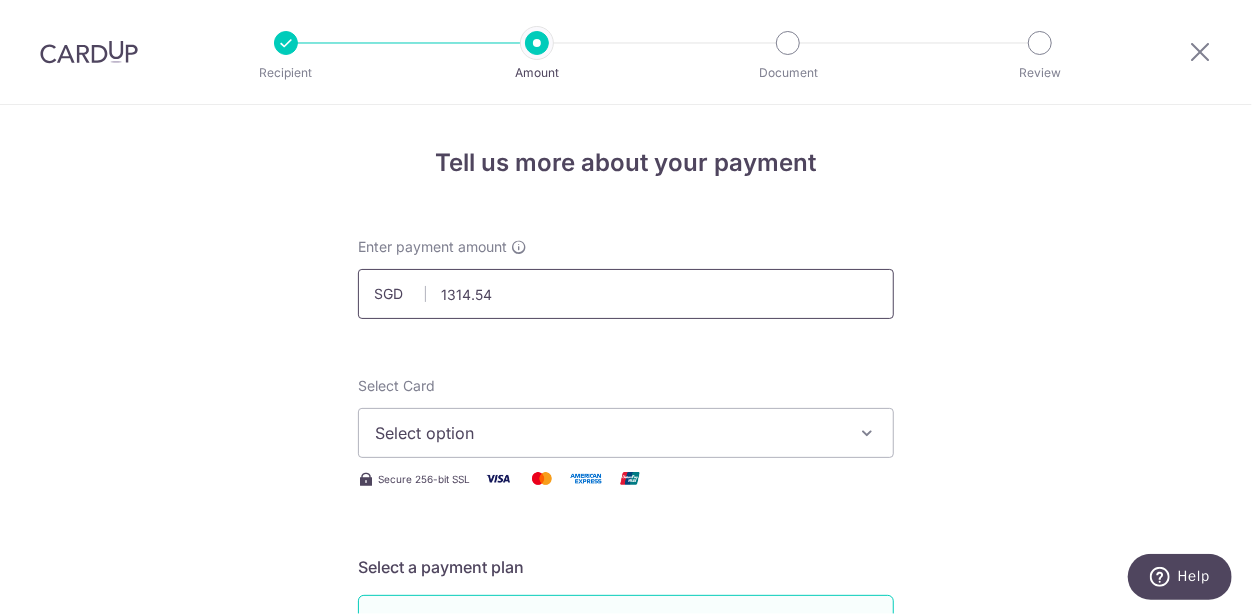 scroll, scrollTop: 99, scrollLeft: 0, axis: vertical 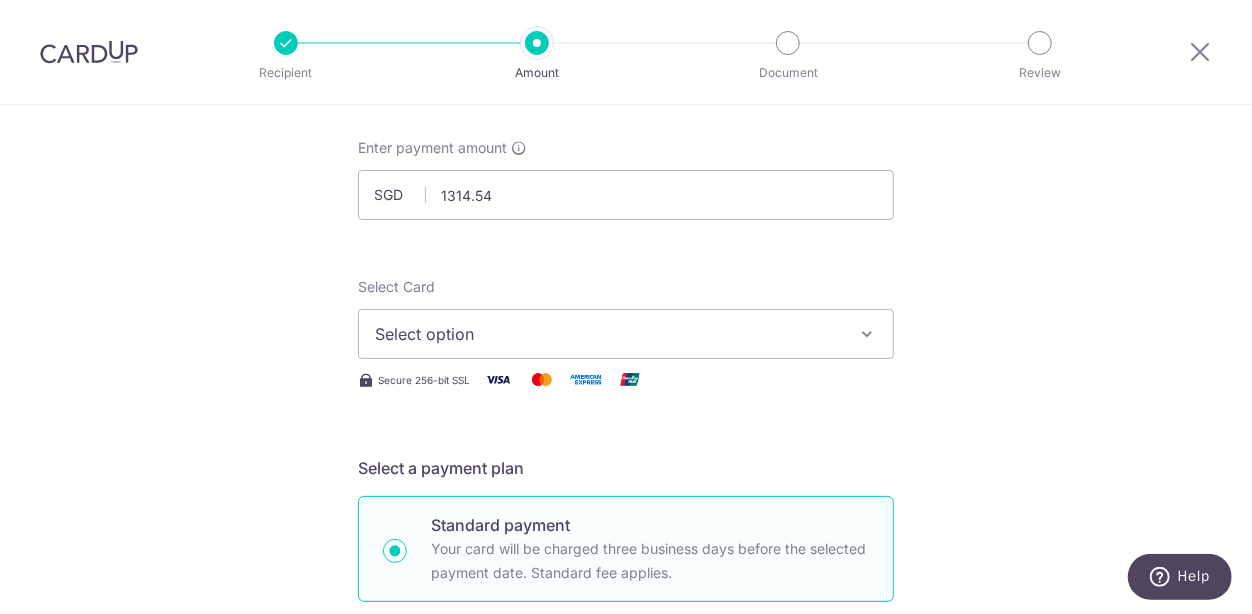 type on "1,314.54" 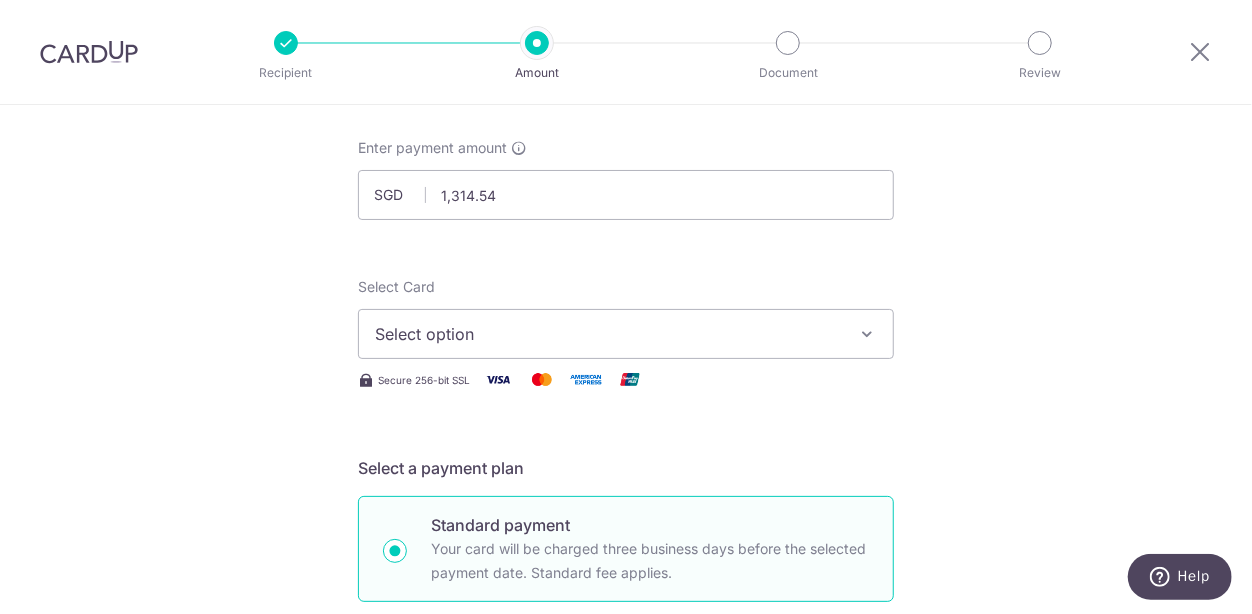 click on "Select option" at bounding box center (608, 334) 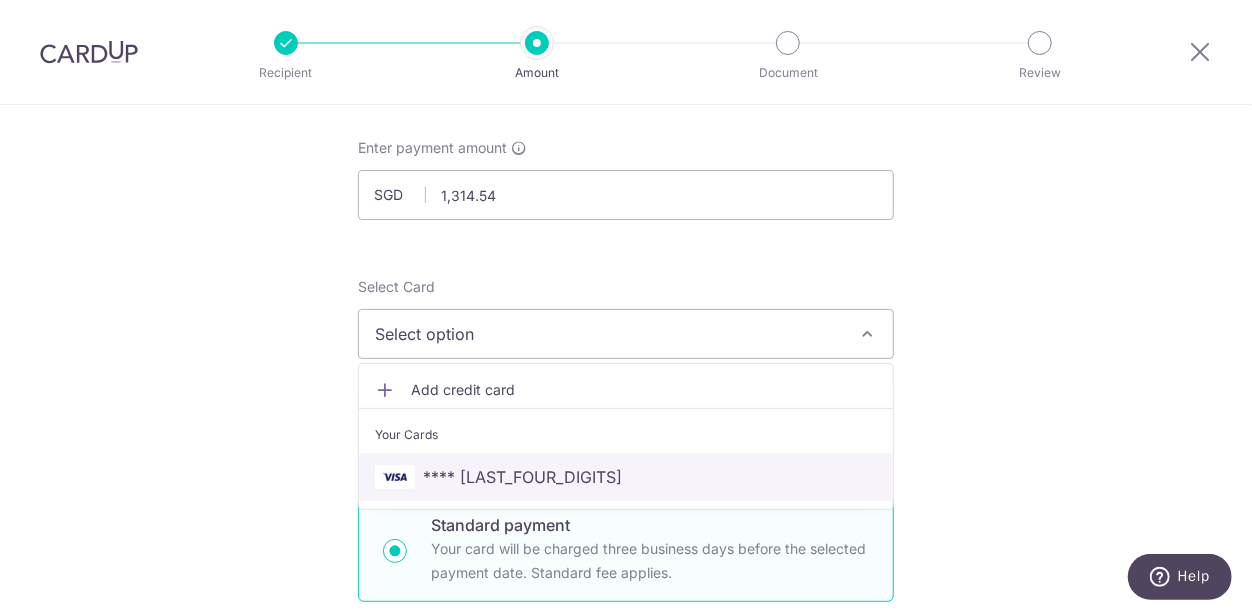 click on "**** [LAST_FOUR_DIGITS]" at bounding box center (522, 477) 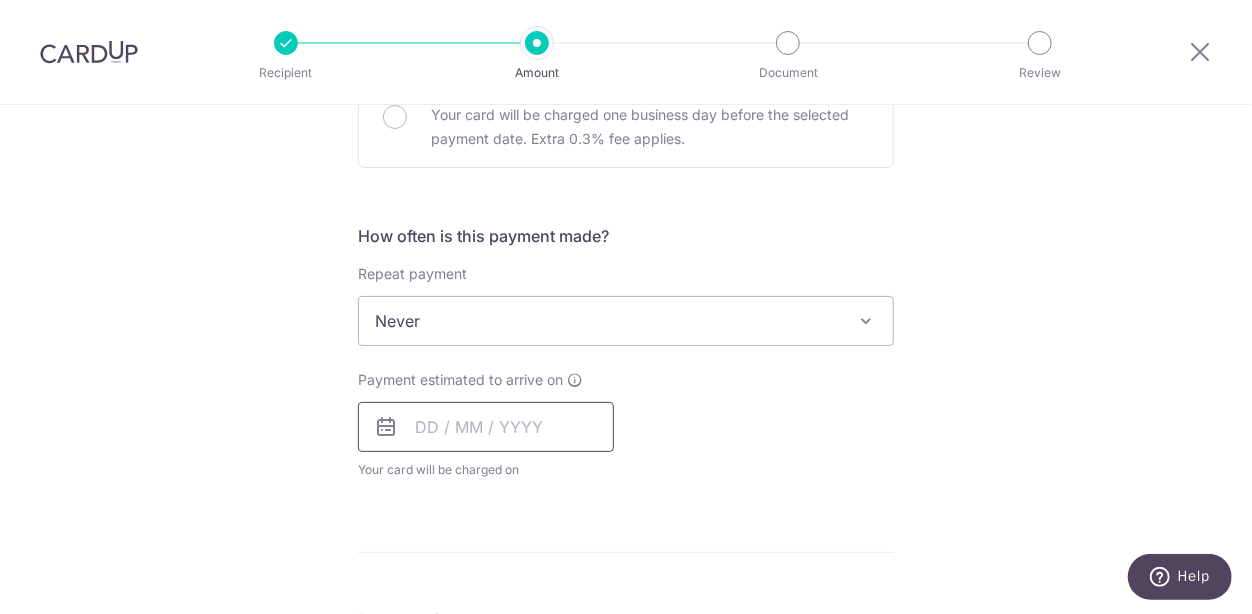 scroll, scrollTop: 800, scrollLeft: 0, axis: vertical 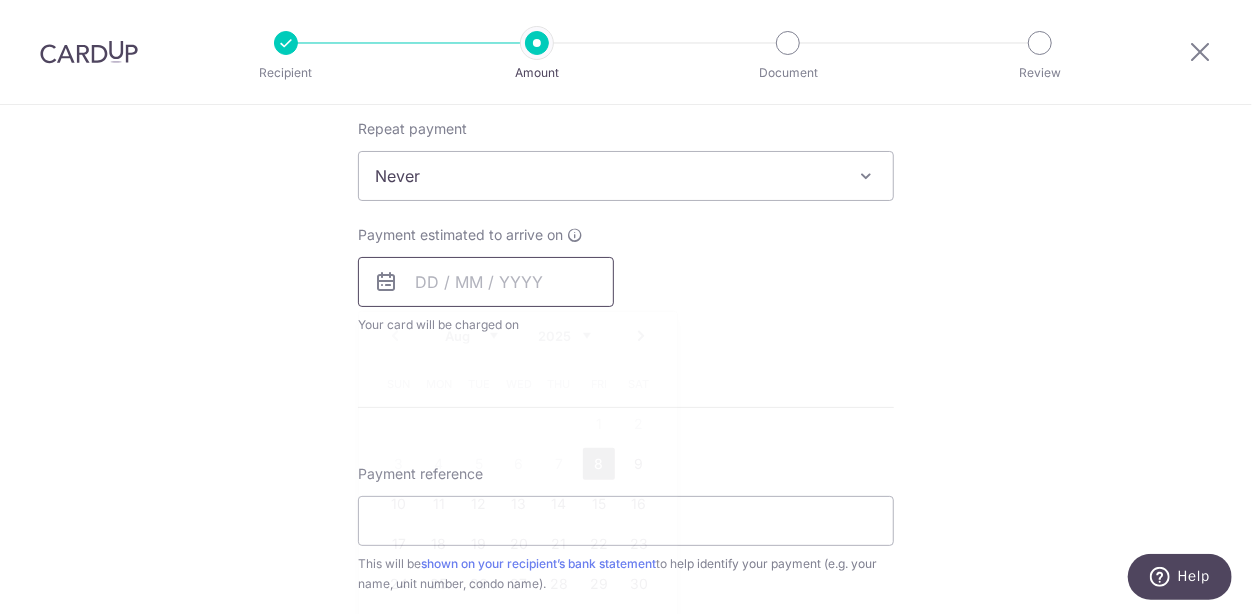 click at bounding box center [486, 282] 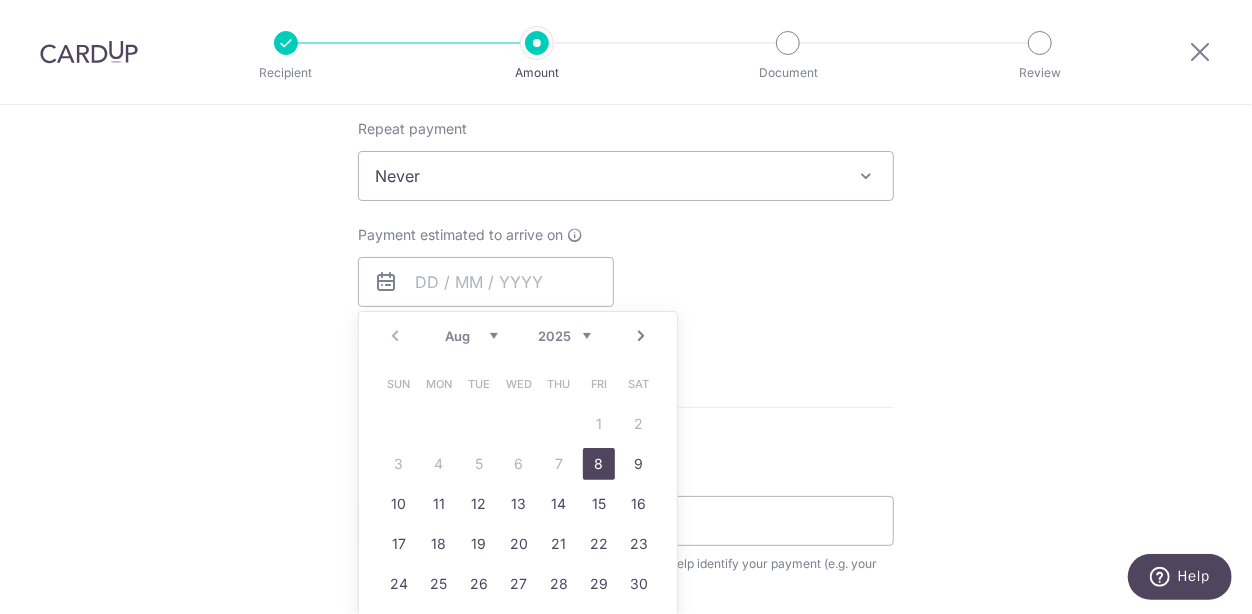 click on "Tell us more about your payment
Enter payment amount
SGD
1,314.54
1314.54
Select Card
**** 5762
Add credit card
Your Cards
**** 5762
Secure 256-bit SSL
Text
New card details
Card
Secure 256-bit SSL" at bounding box center [626, 209] 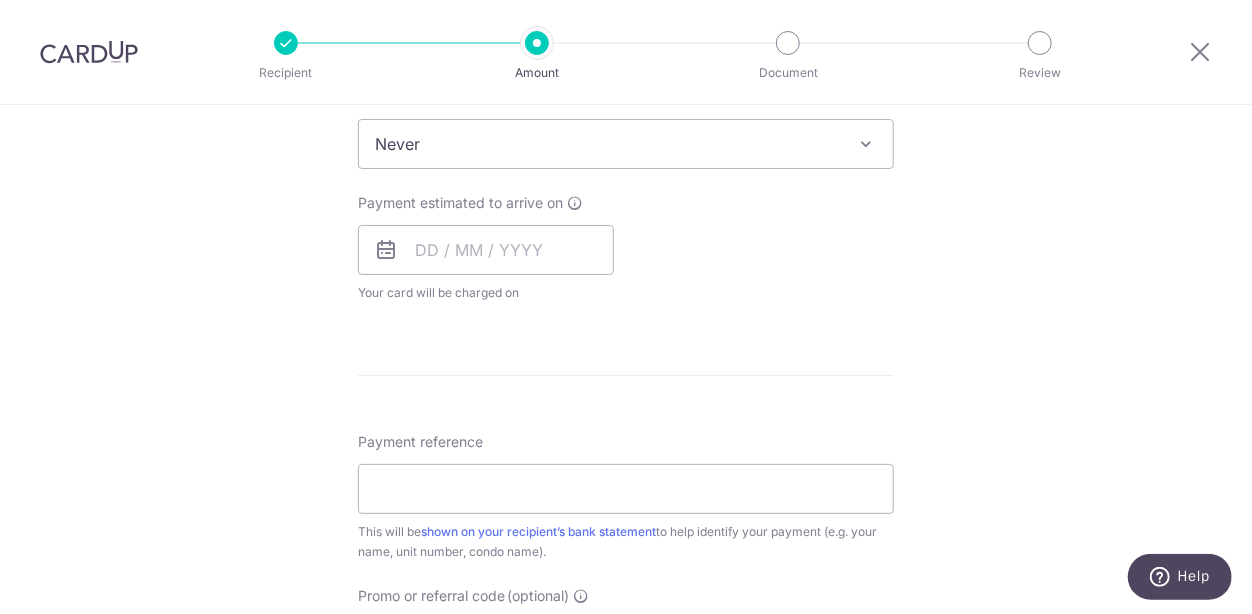 scroll, scrollTop: 900, scrollLeft: 0, axis: vertical 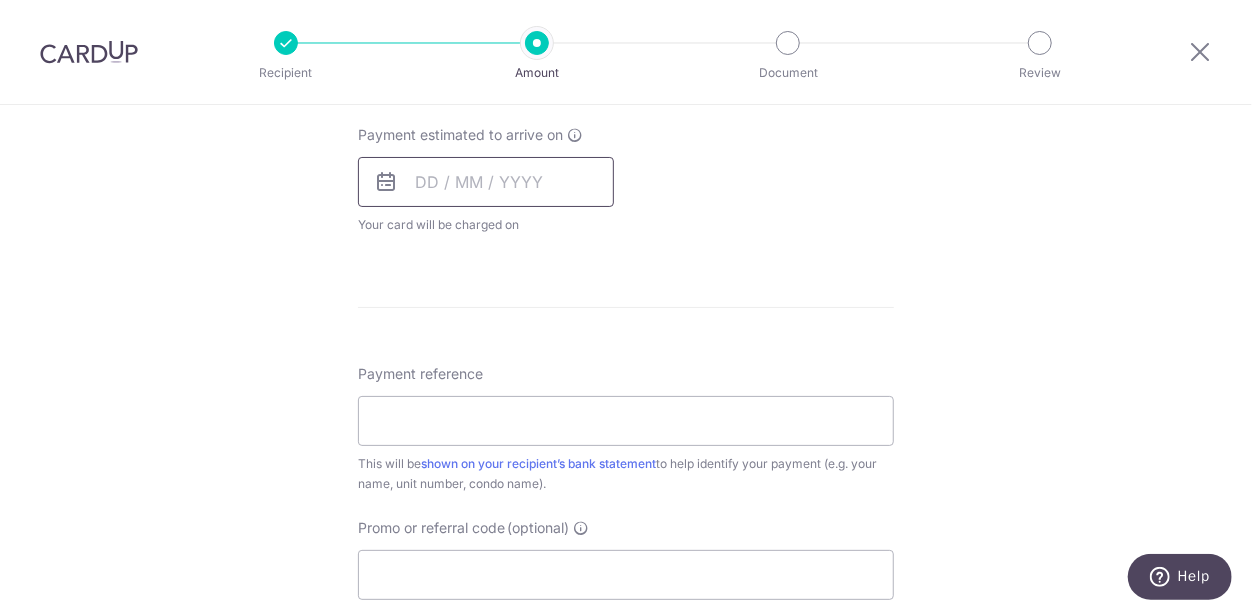 click at bounding box center (486, 182) 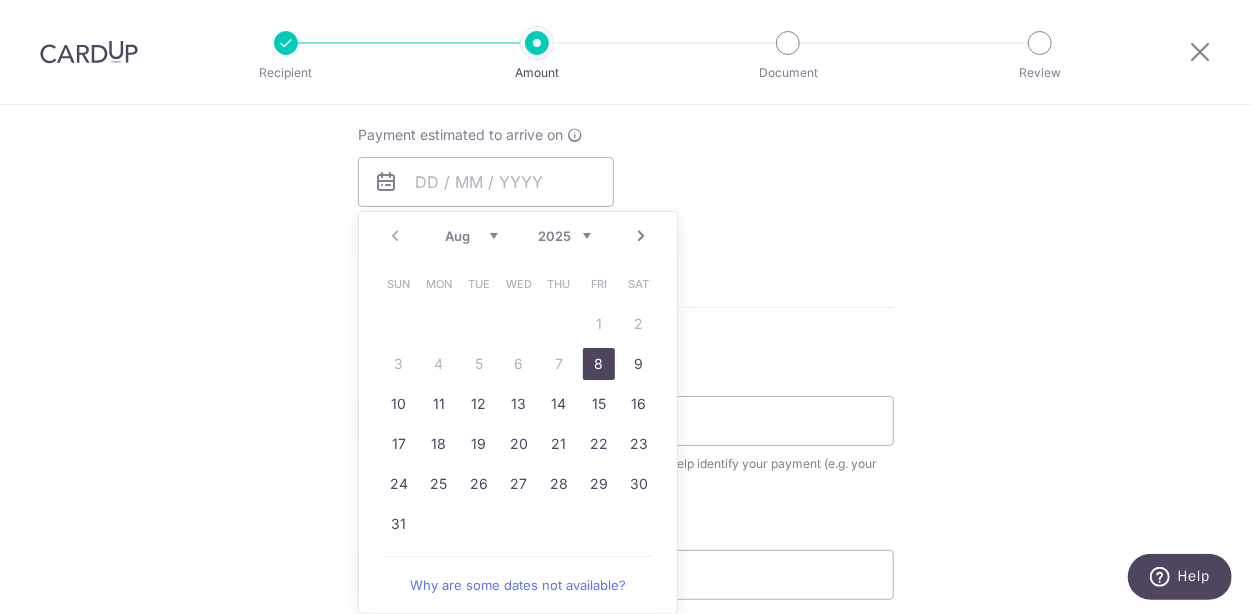 click on "8" at bounding box center [599, 364] 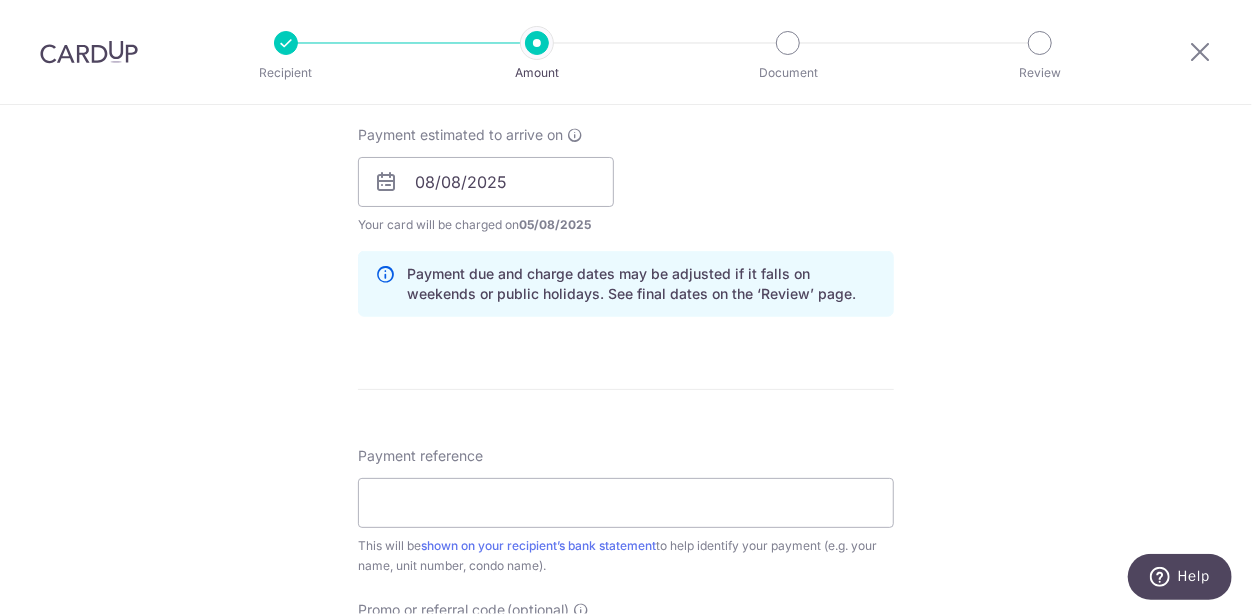 scroll, scrollTop: 1099, scrollLeft: 0, axis: vertical 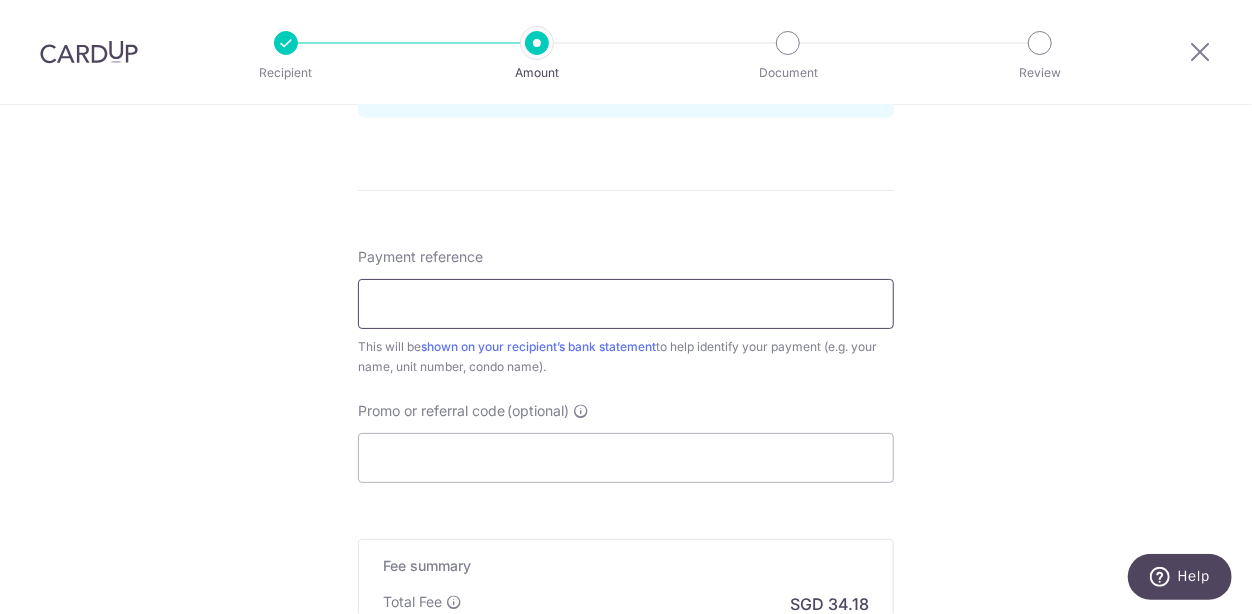 click on "Payment reference" at bounding box center (626, 304) 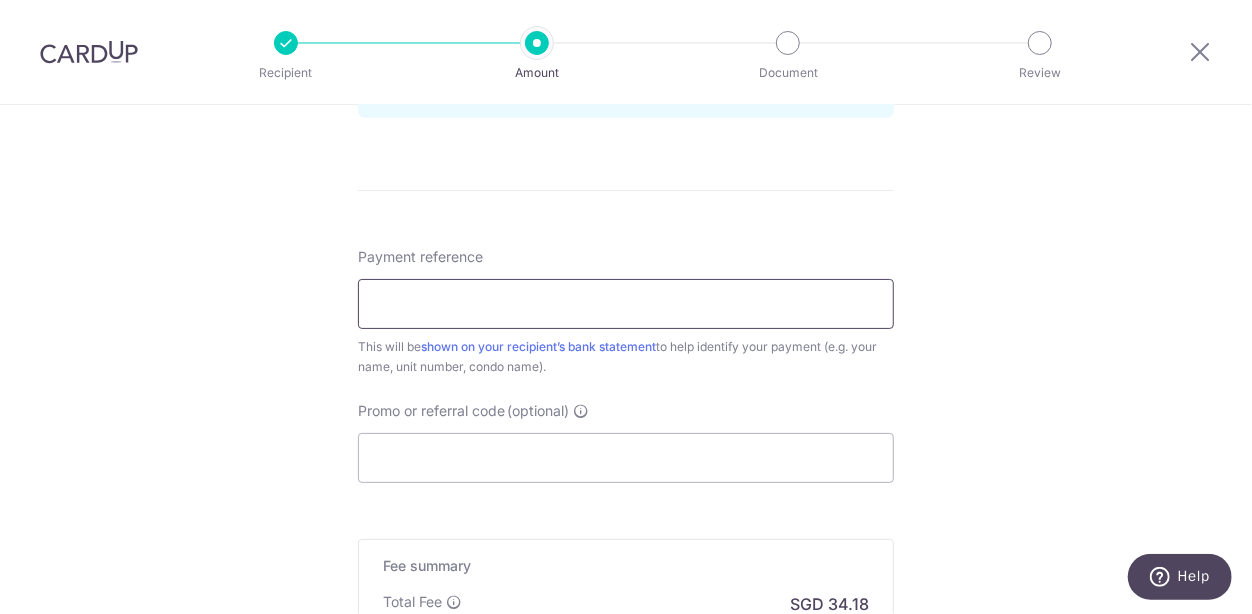 type on "Blk 022907" 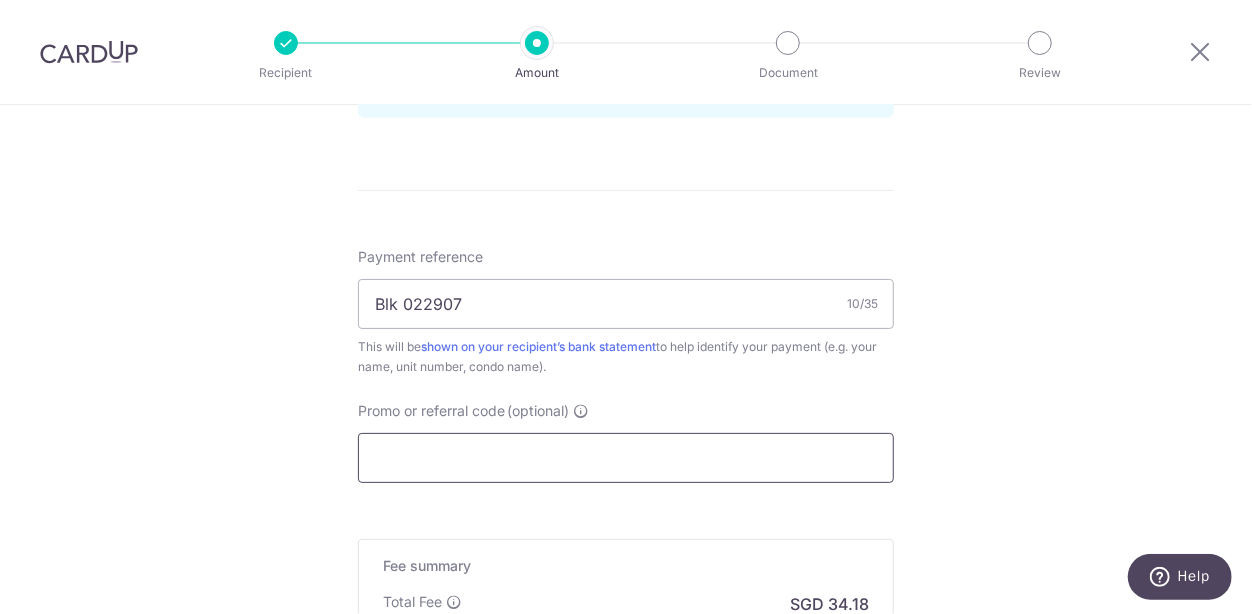 click on "Promo or referral code
(optional)" at bounding box center [626, 458] 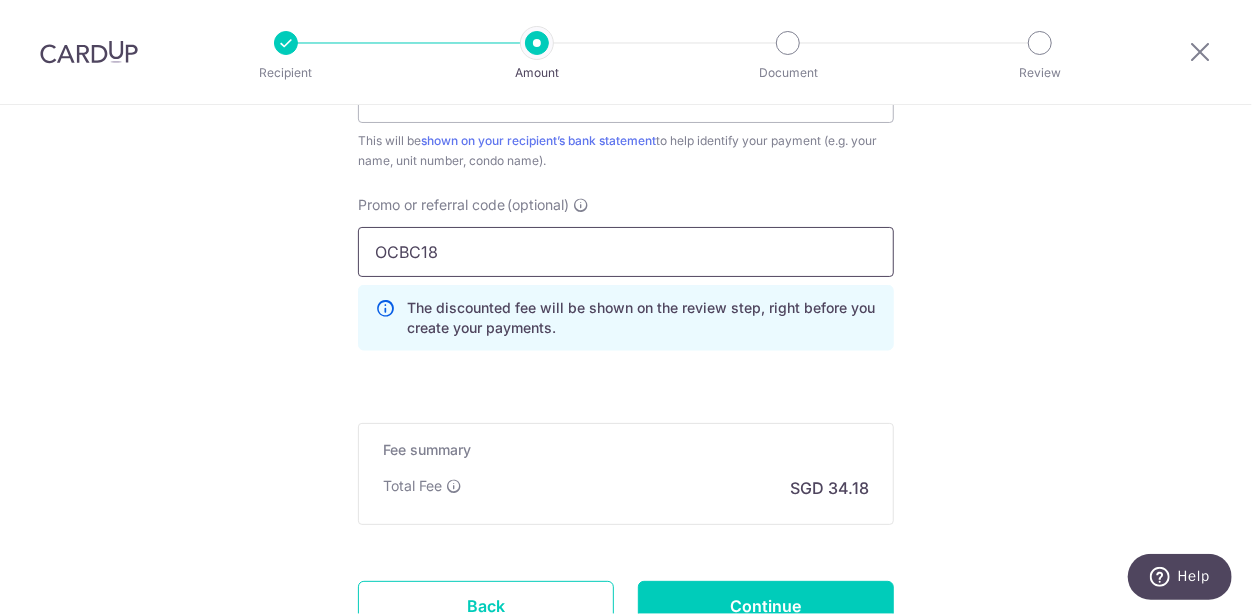 scroll, scrollTop: 1400, scrollLeft: 0, axis: vertical 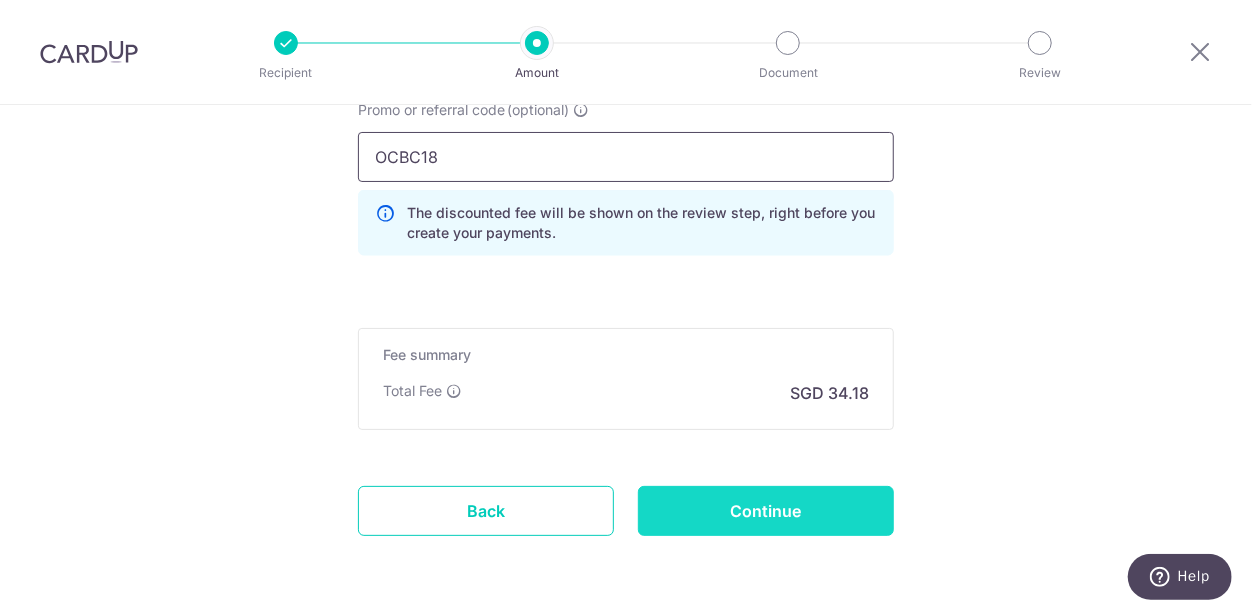 type on "OCBC18" 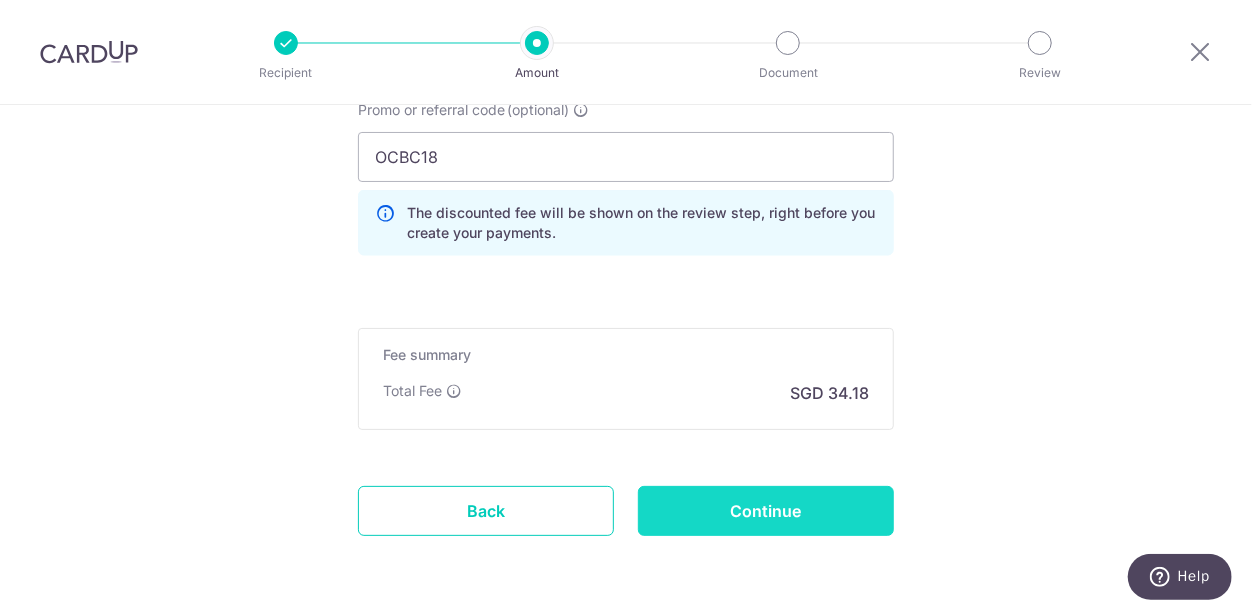 click on "Continue" at bounding box center (766, 511) 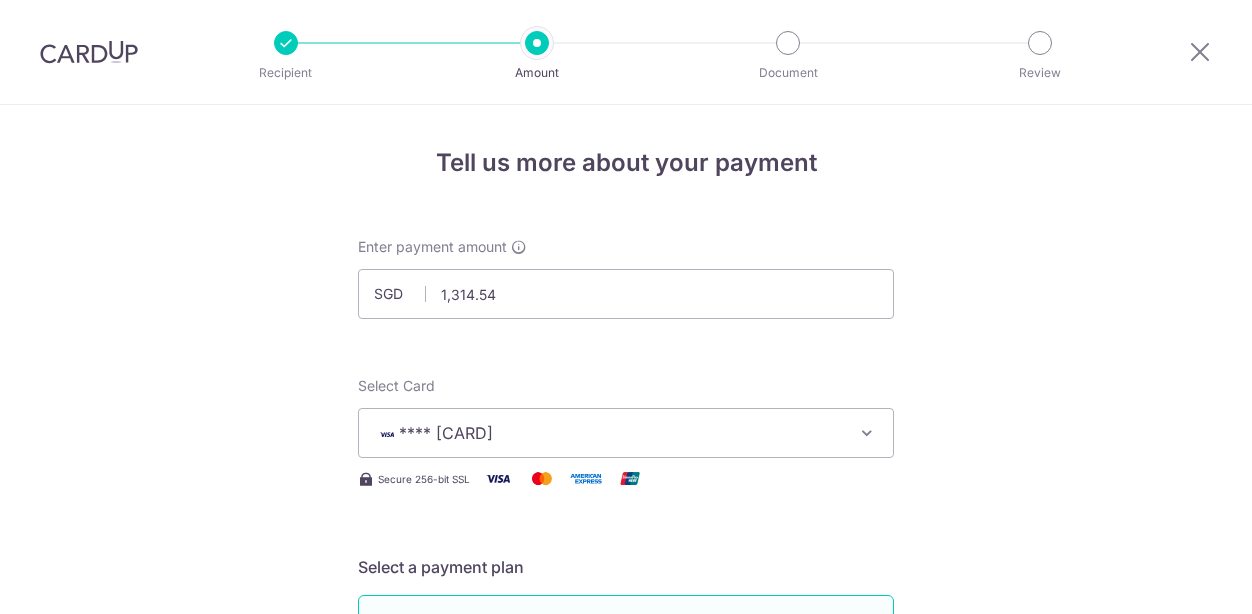 scroll, scrollTop: 0, scrollLeft: 0, axis: both 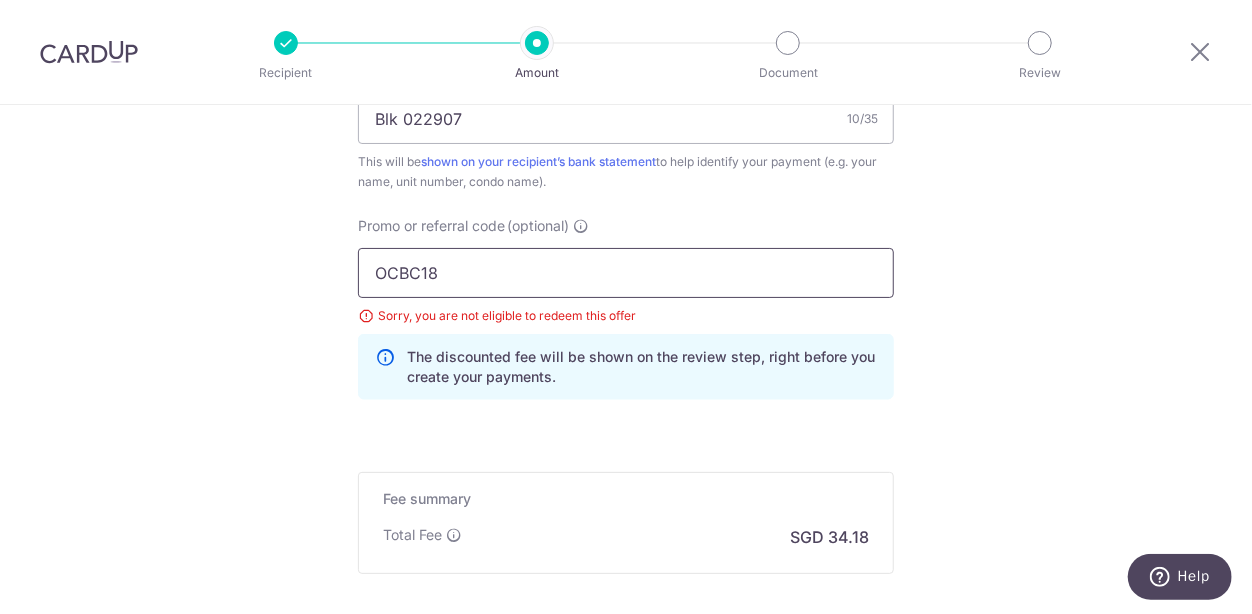 click on "OCBC18" at bounding box center [626, 273] 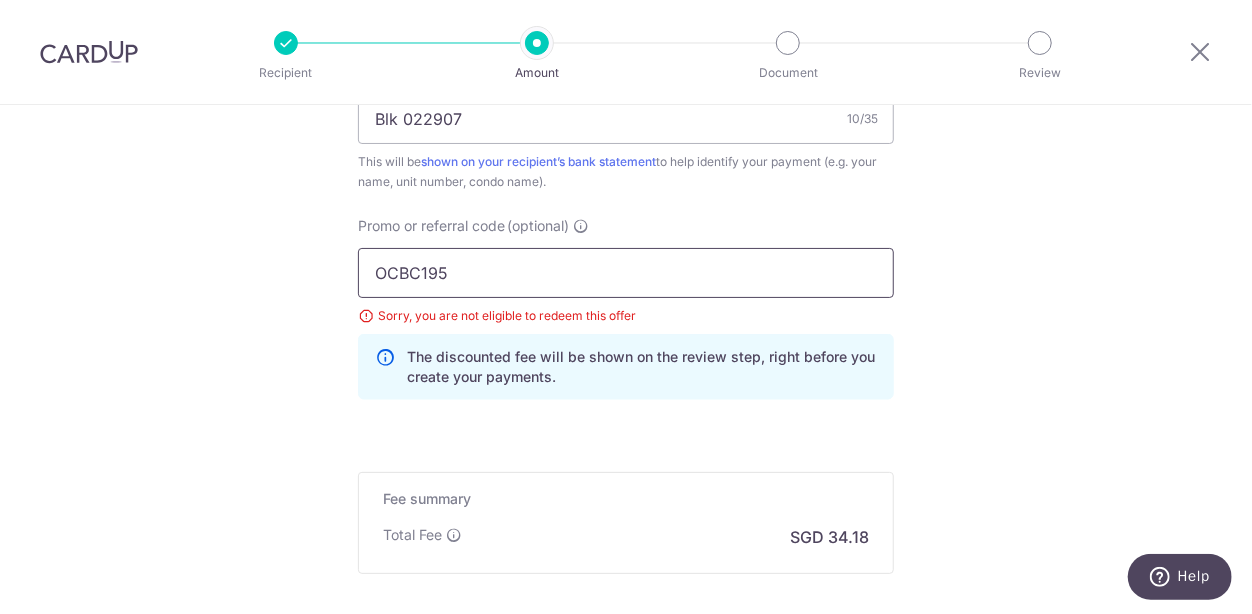 type on "OCBC195" 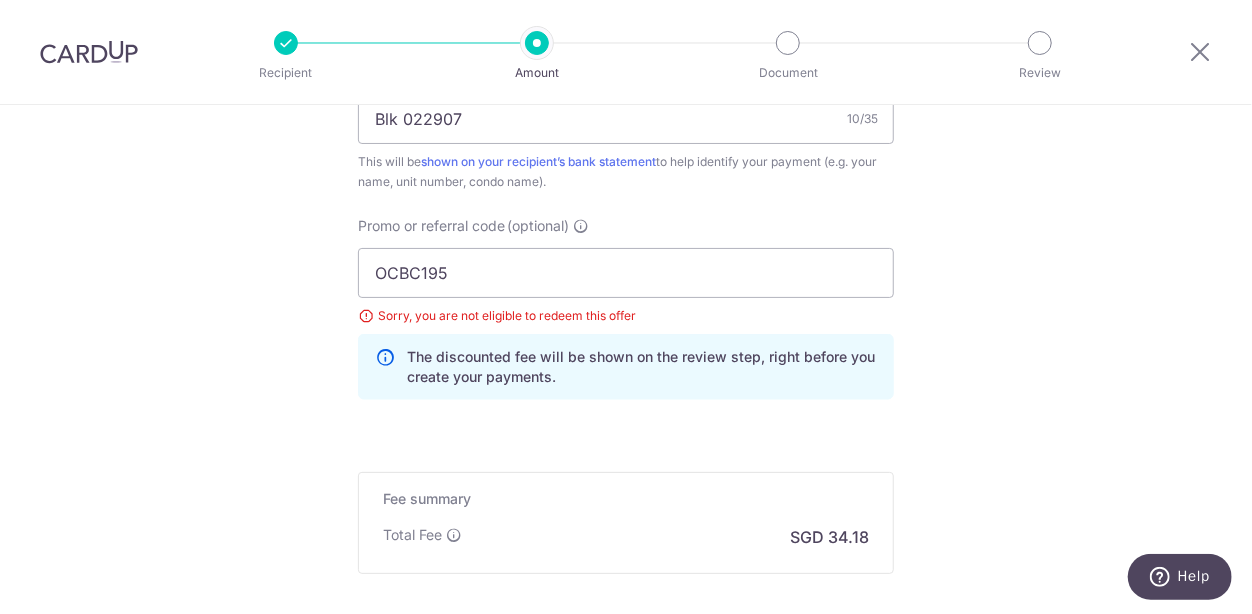 click on "Tell us more about your payment
Enter payment amount
SGD
1,314.54
1314.54
Select Card
**** 5762
Add credit card
Your Cards
**** 5762
Secure 256-bit SSL
Text
New card details
Card
Secure 256-bit SSL" at bounding box center [626, -175] 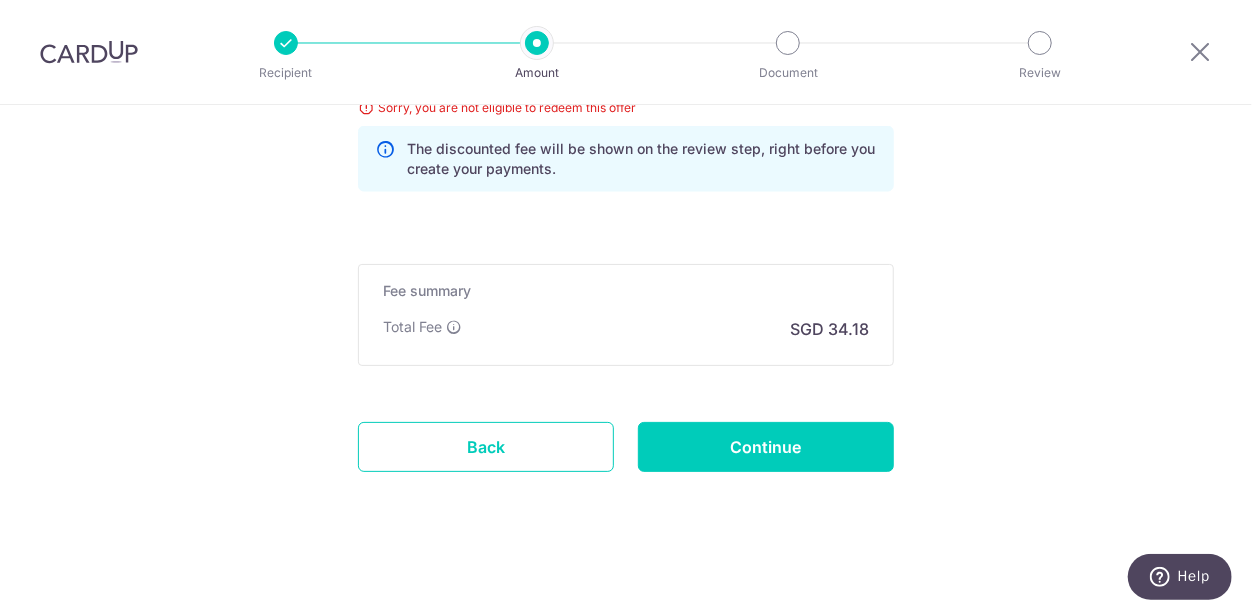 scroll, scrollTop: 1497, scrollLeft: 0, axis: vertical 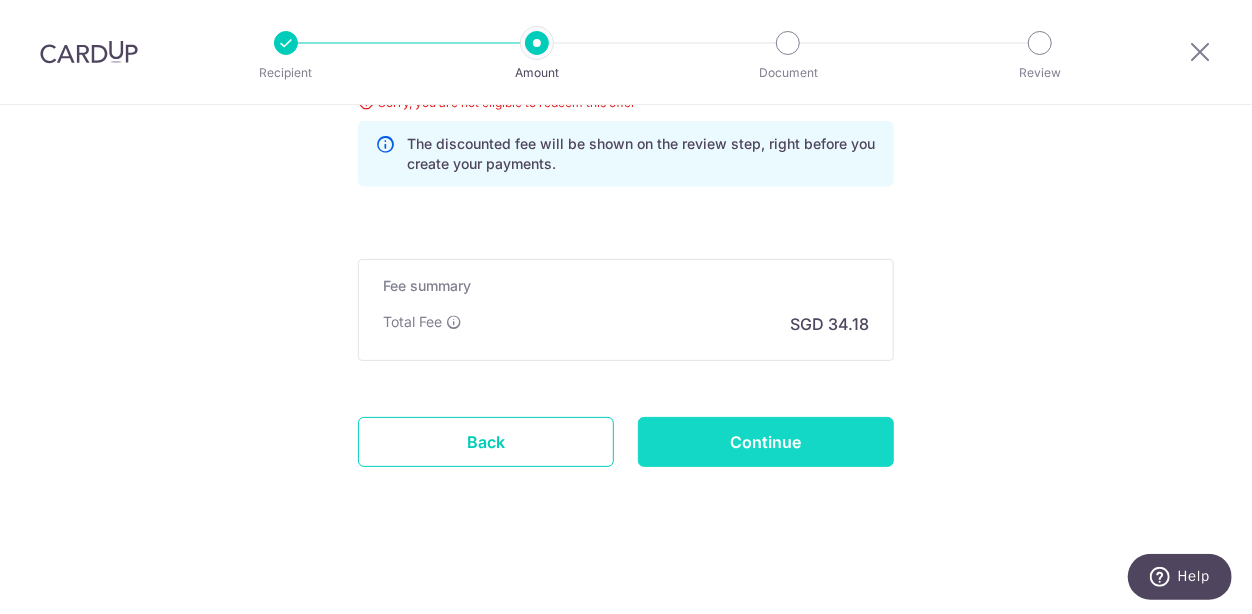 click on "Continue" at bounding box center [766, 442] 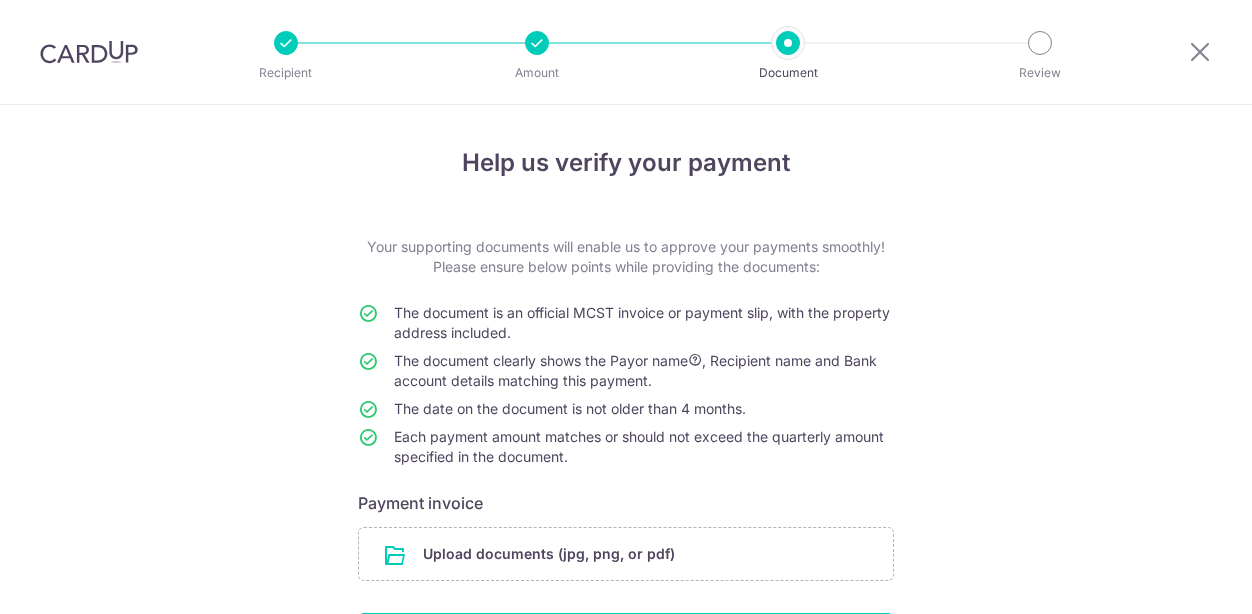 scroll, scrollTop: 0, scrollLeft: 0, axis: both 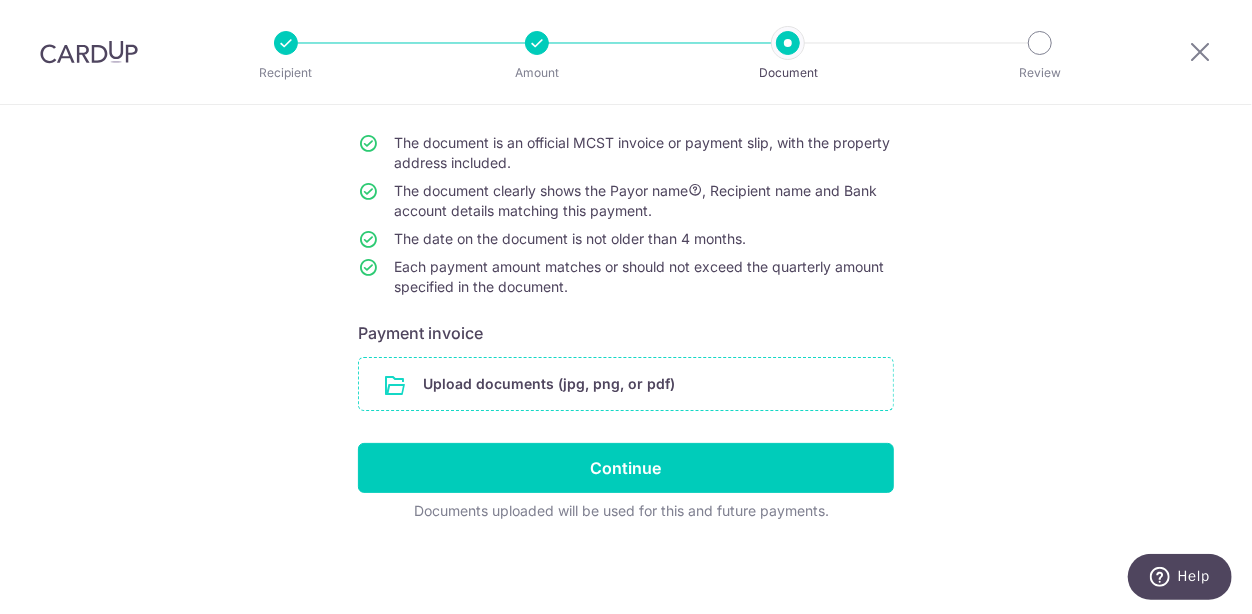 click at bounding box center (626, 384) 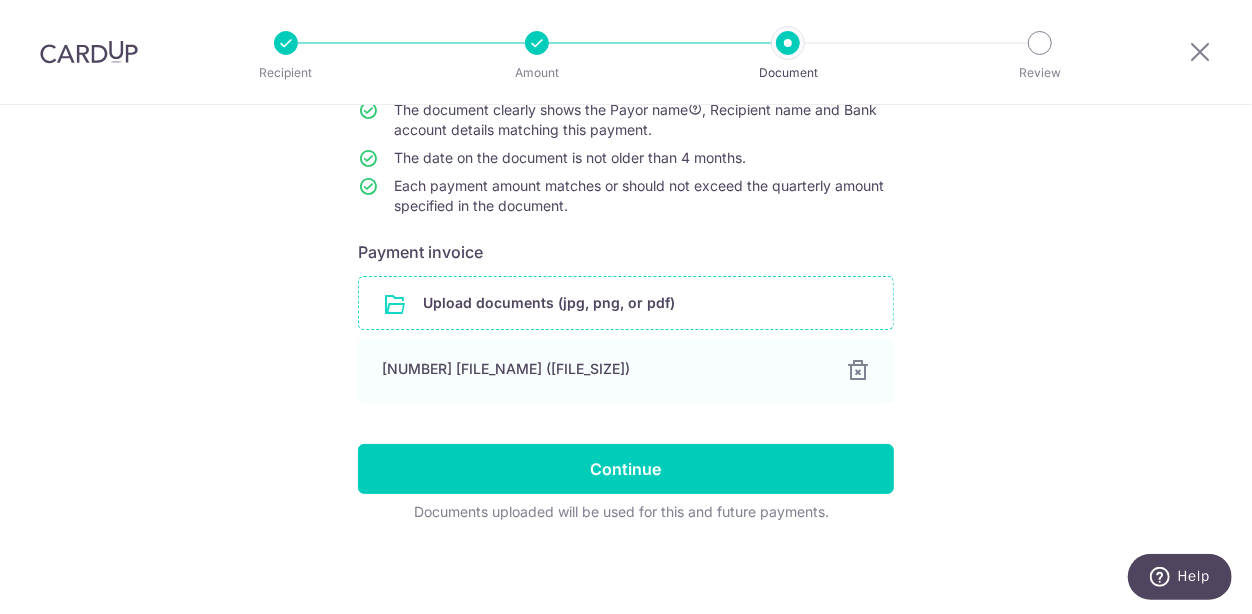 scroll, scrollTop: 252, scrollLeft: 0, axis: vertical 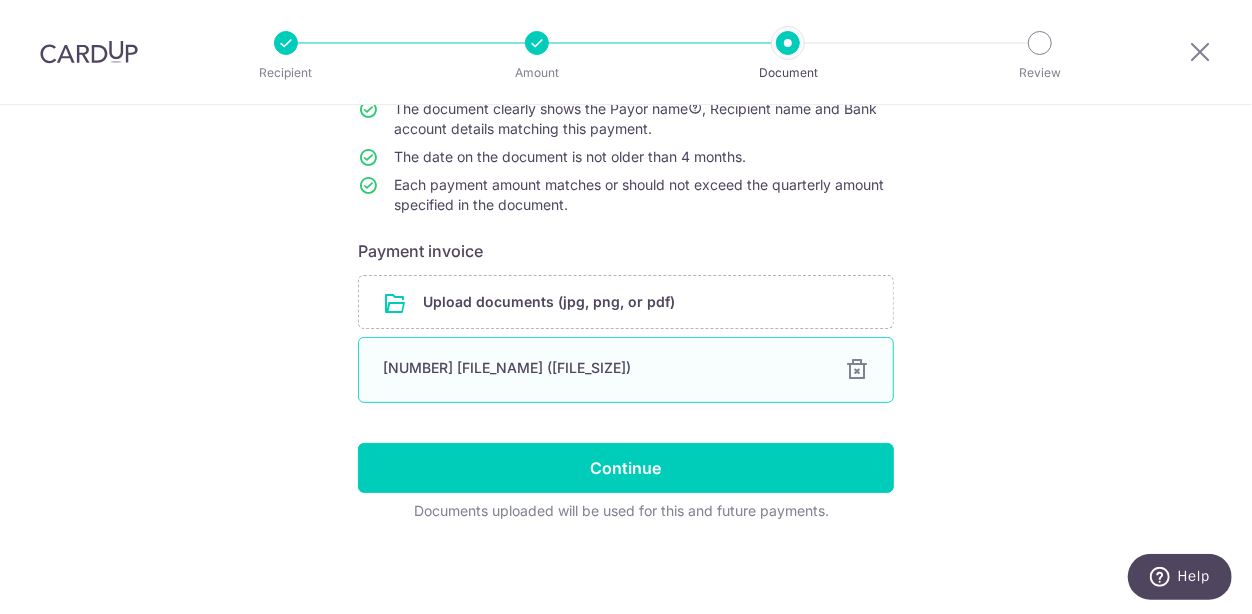 click at bounding box center [857, 370] 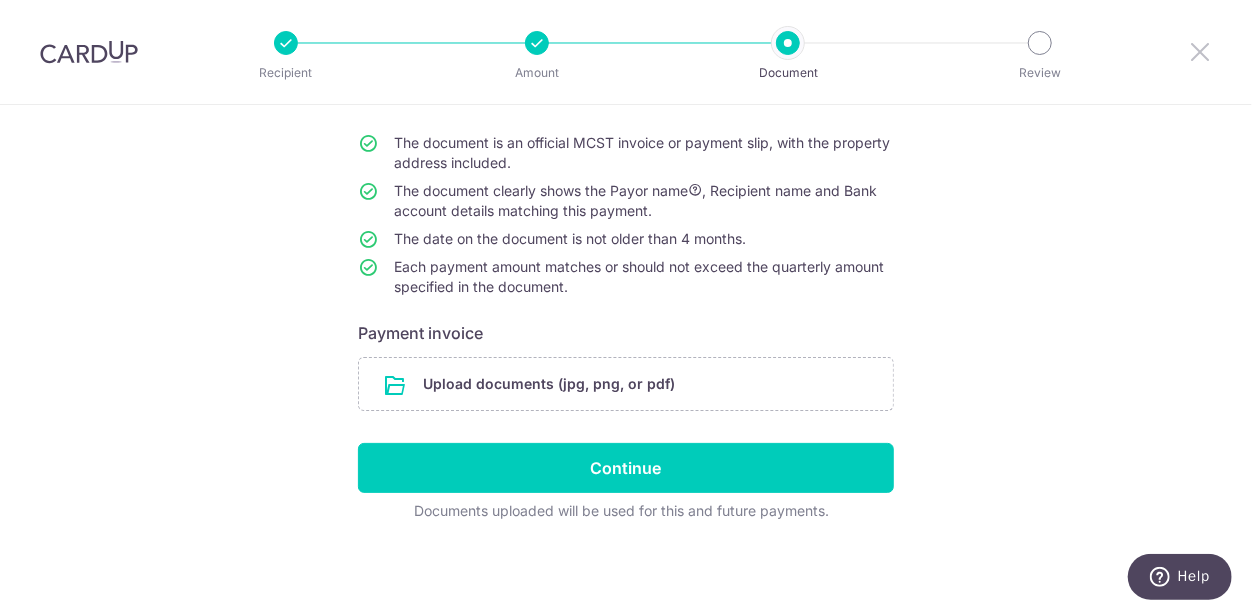 click at bounding box center [1200, 51] 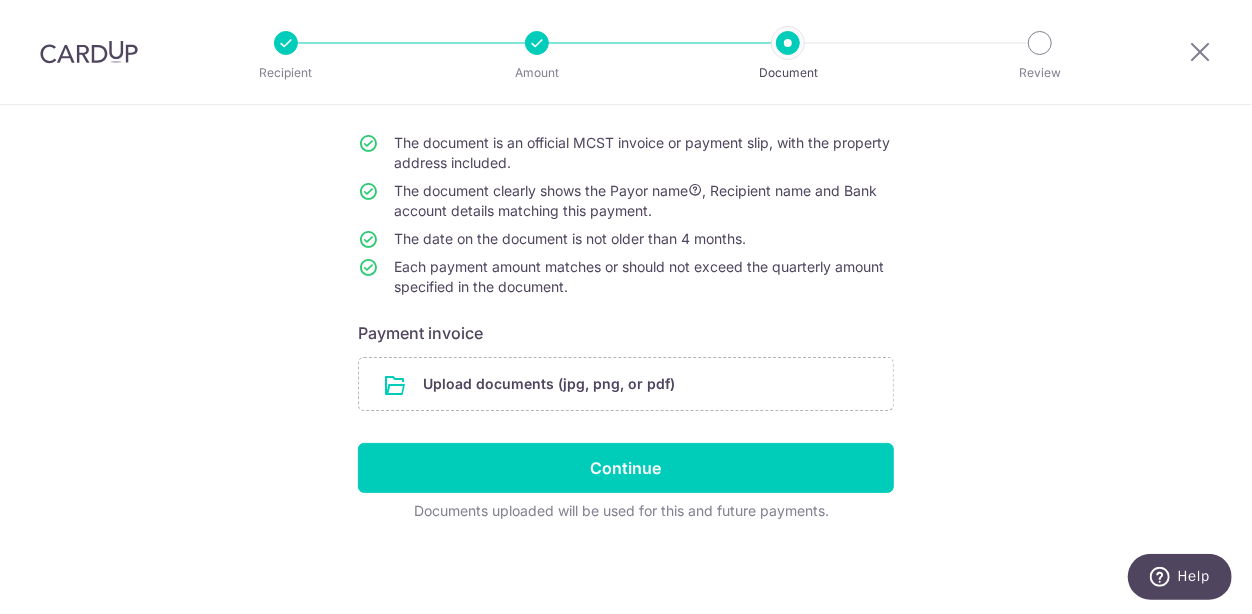 click at bounding box center (537, 43) 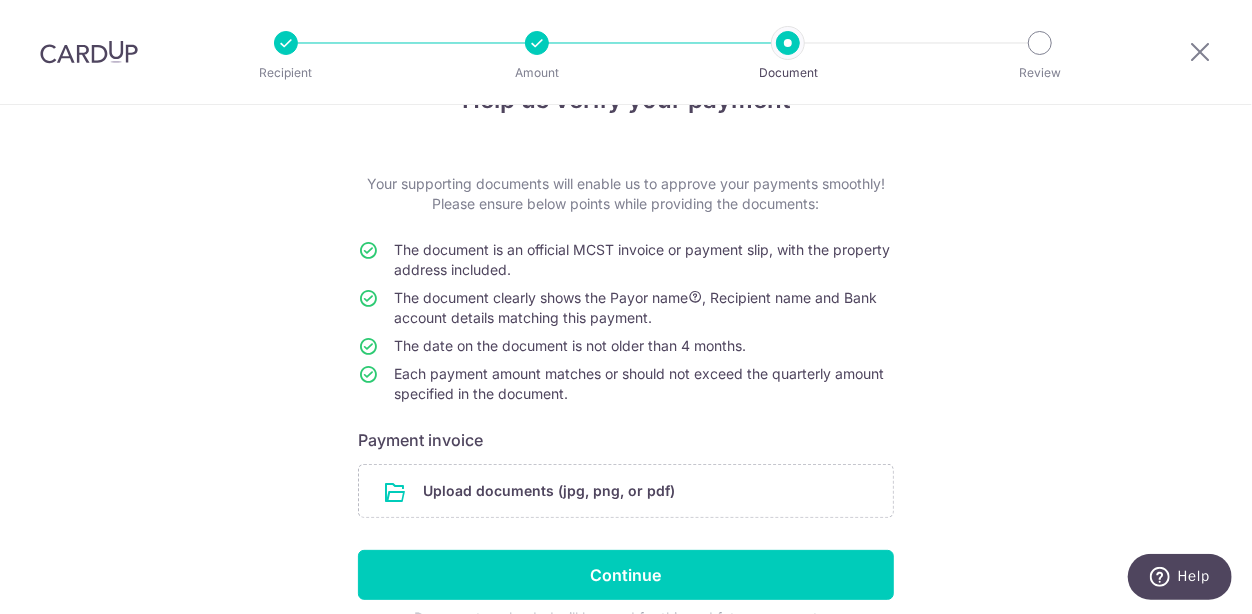 scroll, scrollTop: 0, scrollLeft: 0, axis: both 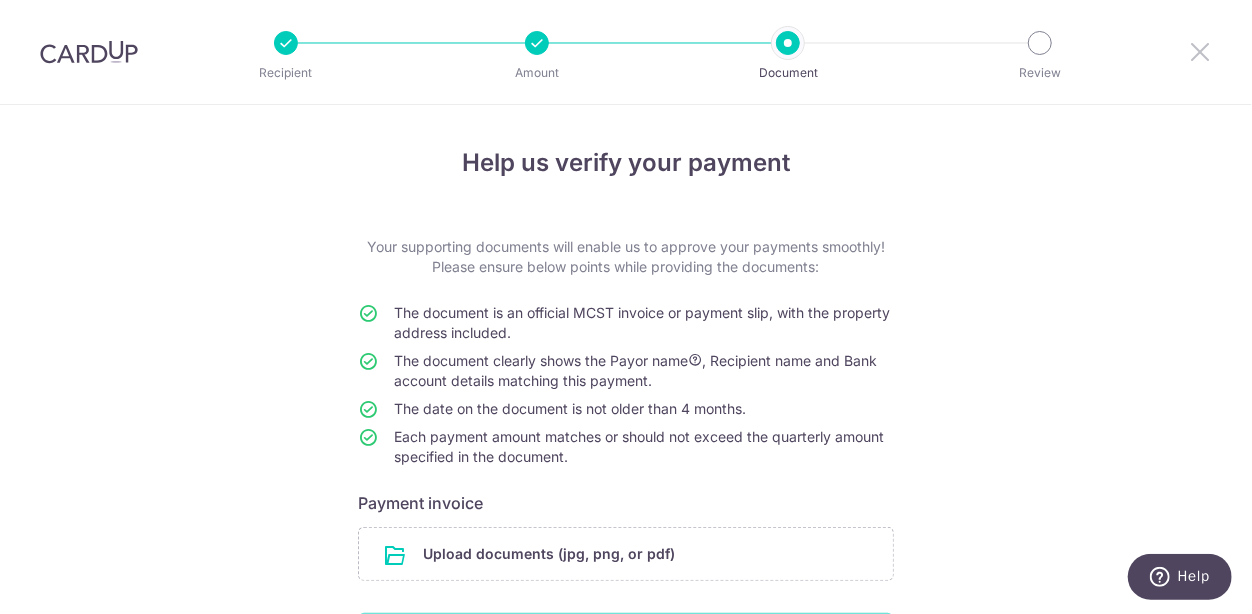 drag, startPoint x: 1204, startPoint y: 57, endPoint x: 718, endPoint y: 89, distance: 487.05237 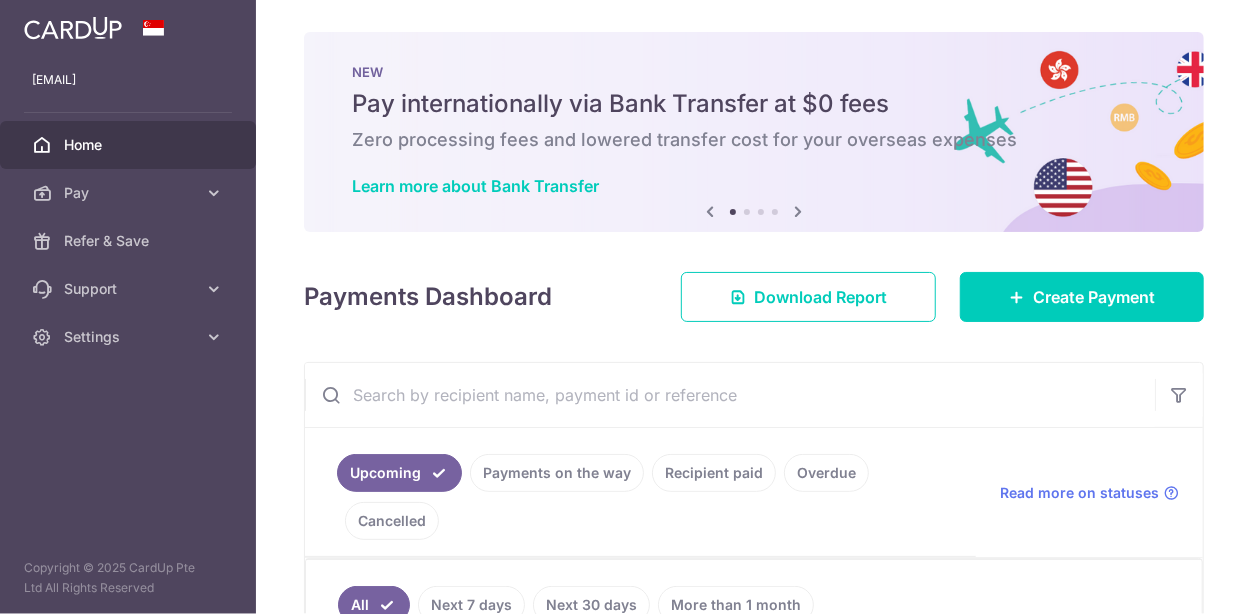 scroll, scrollTop: 0, scrollLeft: 0, axis: both 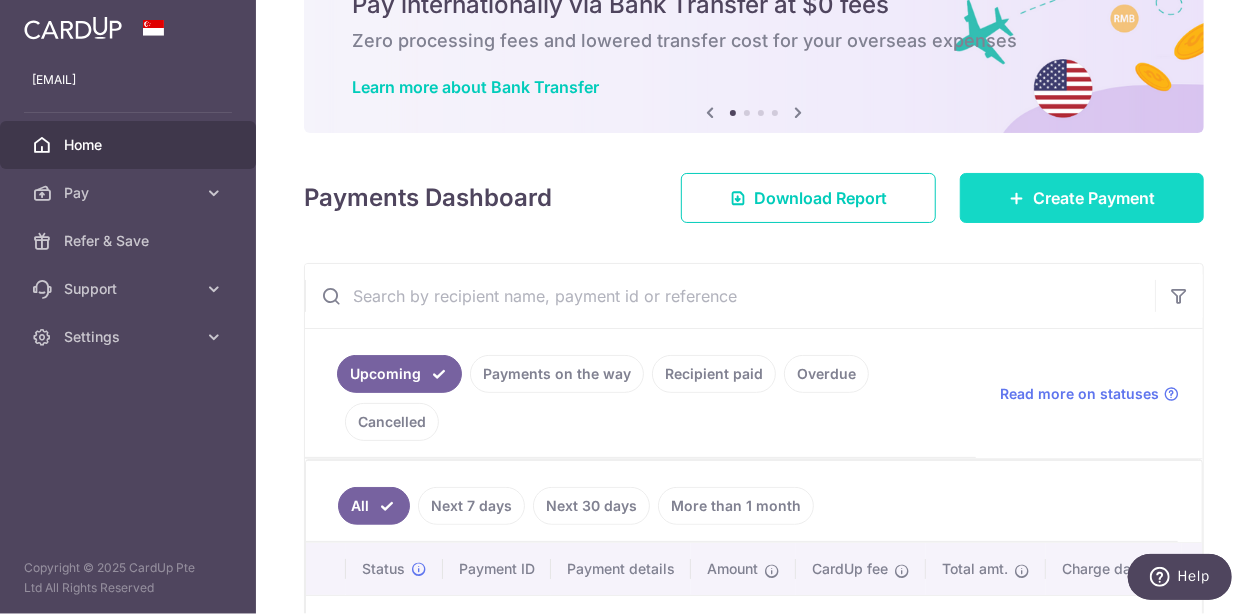 click on "Create Payment" at bounding box center [1082, 198] 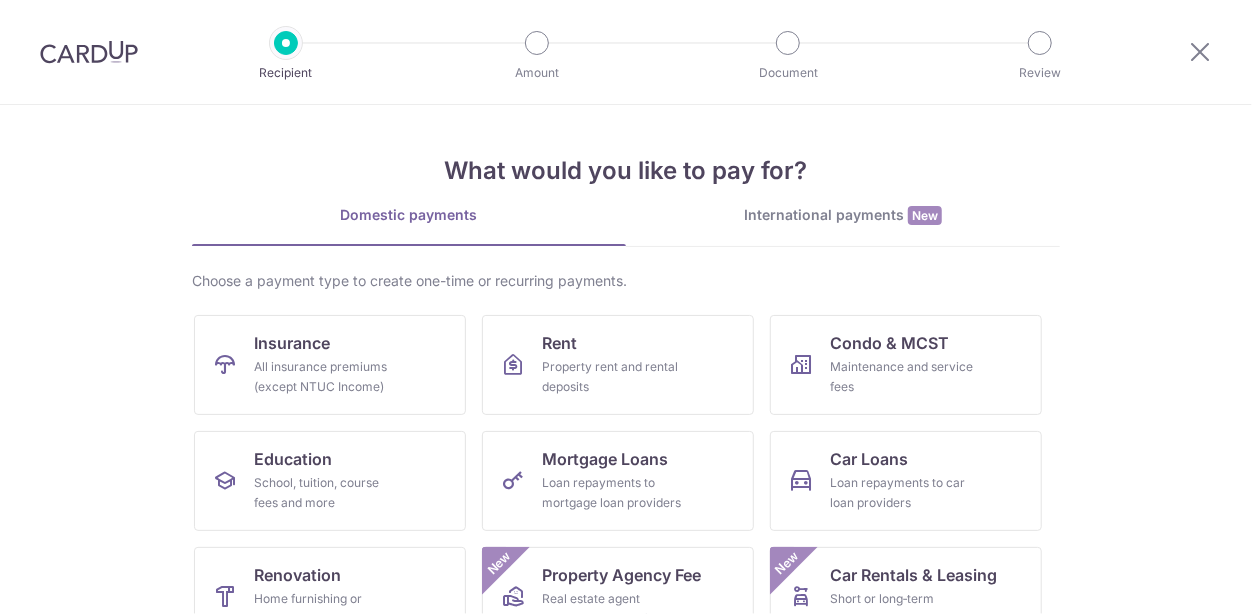 scroll, scrollTop: 0, scrollLeft: 0, axis: both 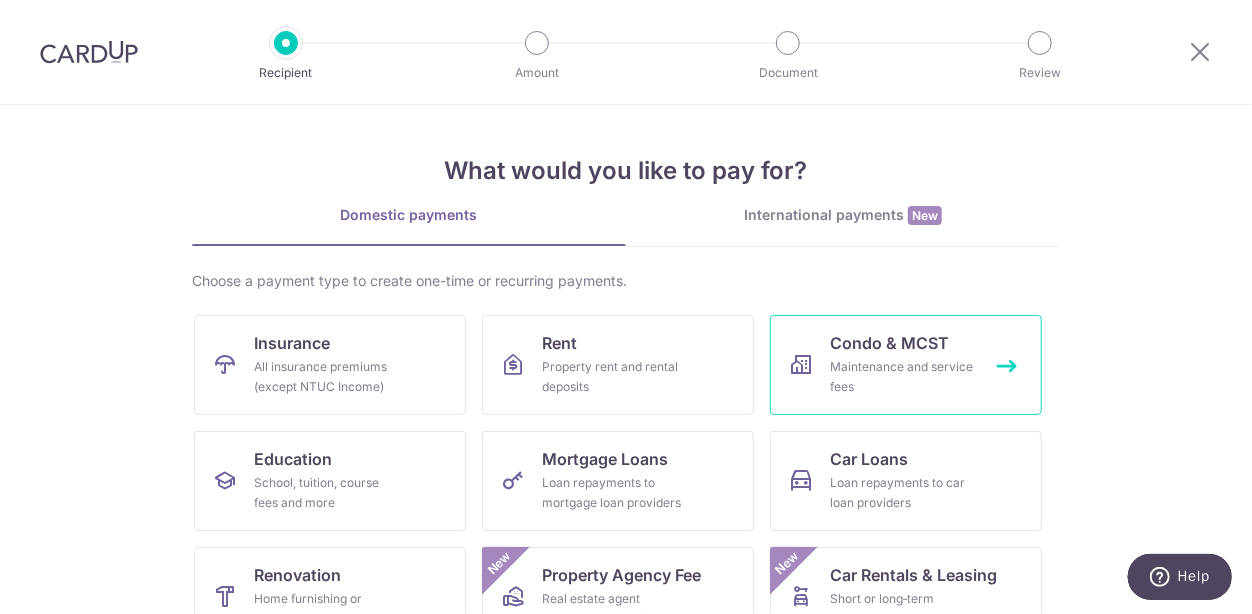 click on "Condo & MCST" at bounding box center (889, 343) 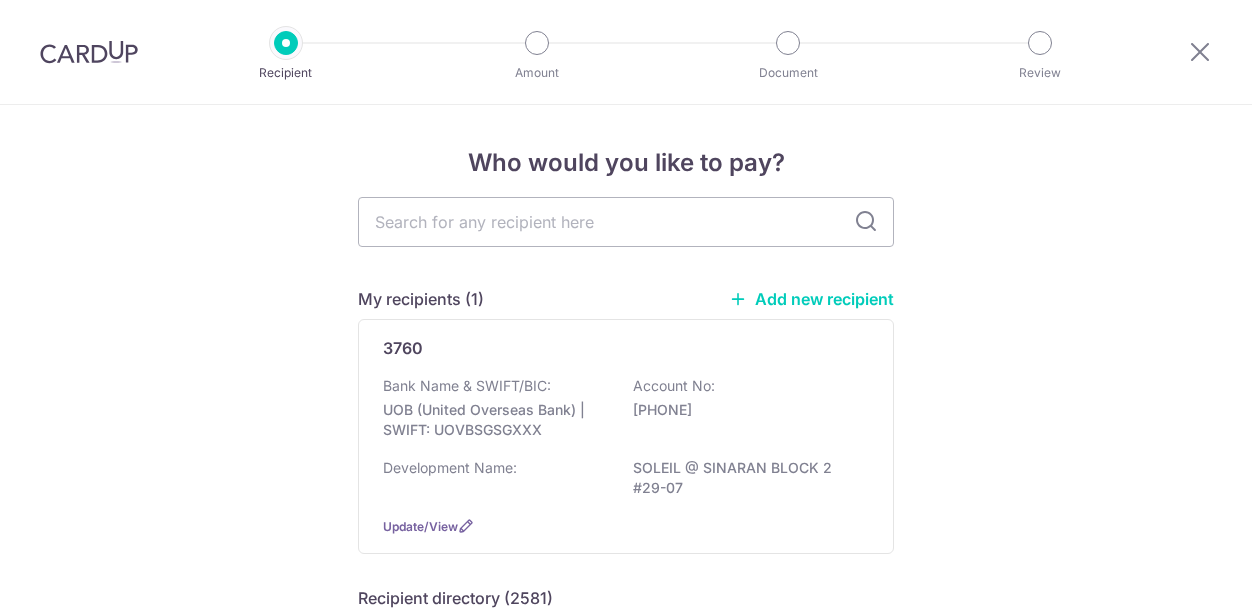scroll, scrollTop: 0, scrollLeft: 0, axis: both 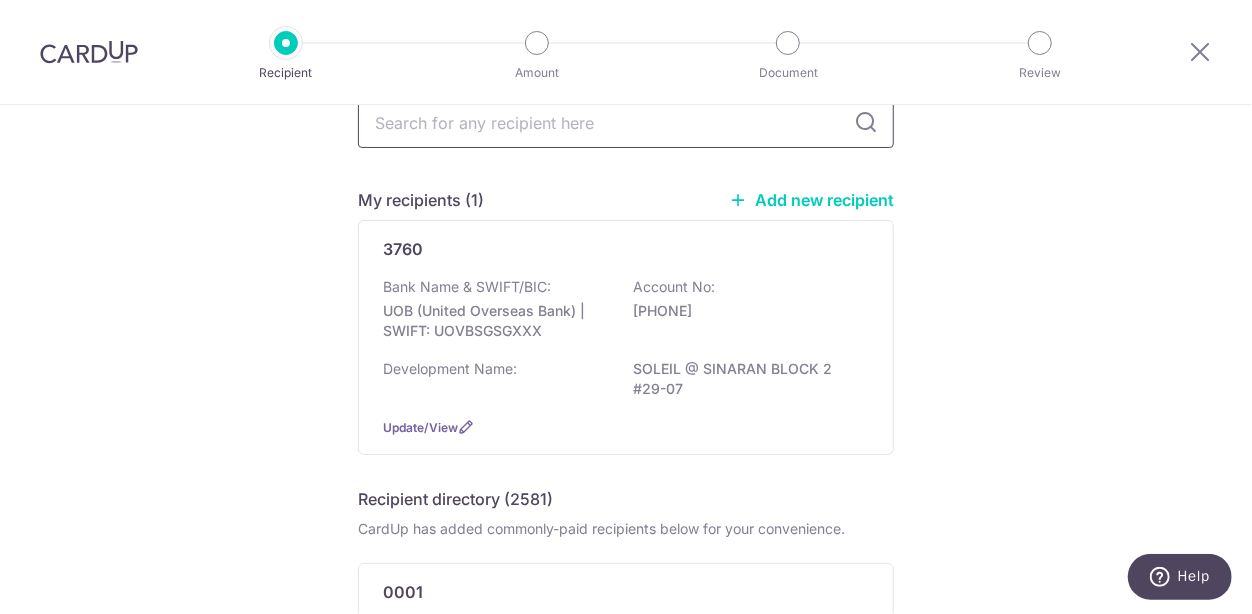 click at bounding box center (626, 123) 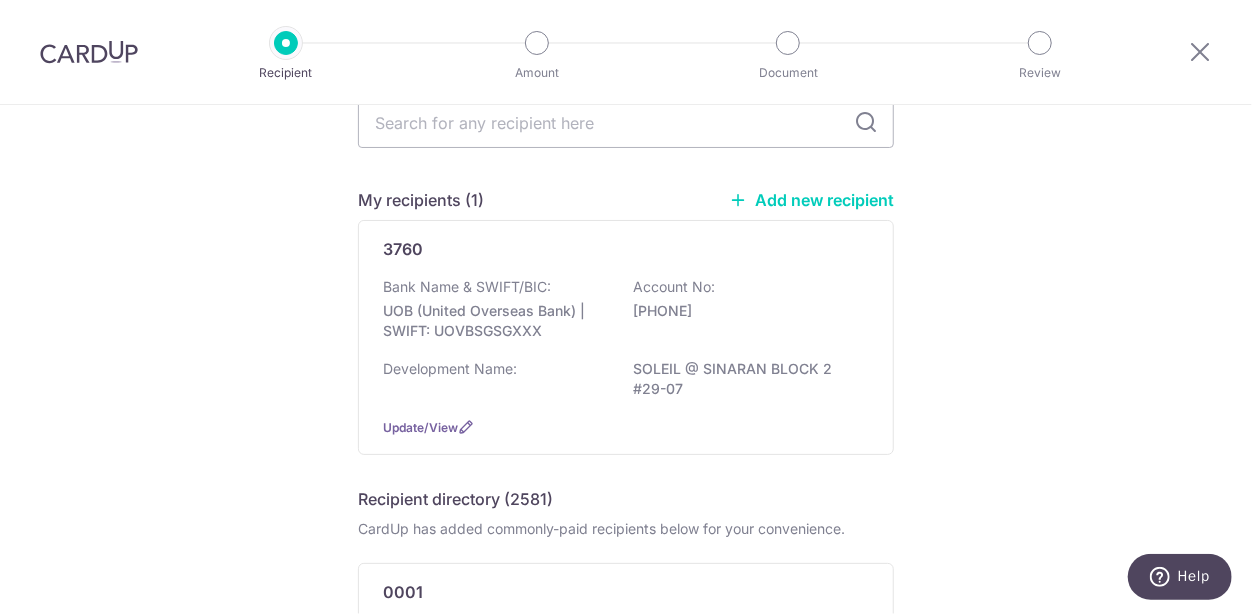 type on "3760" 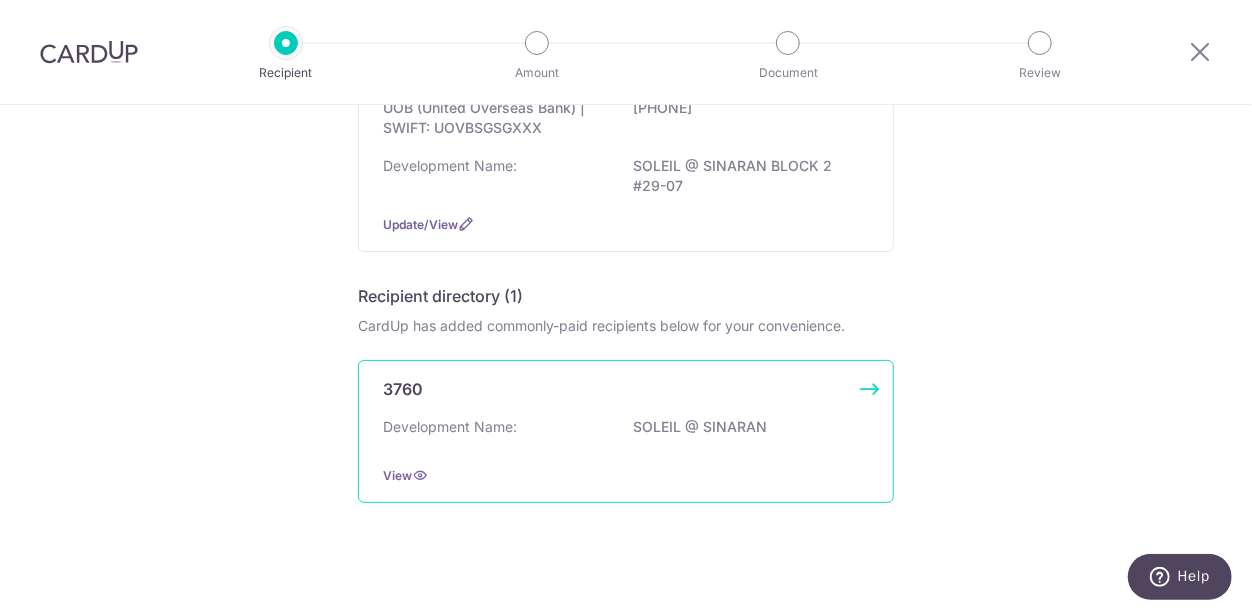 scroll, scrollTop: 307, scrollLeft: 0, axis: vertical 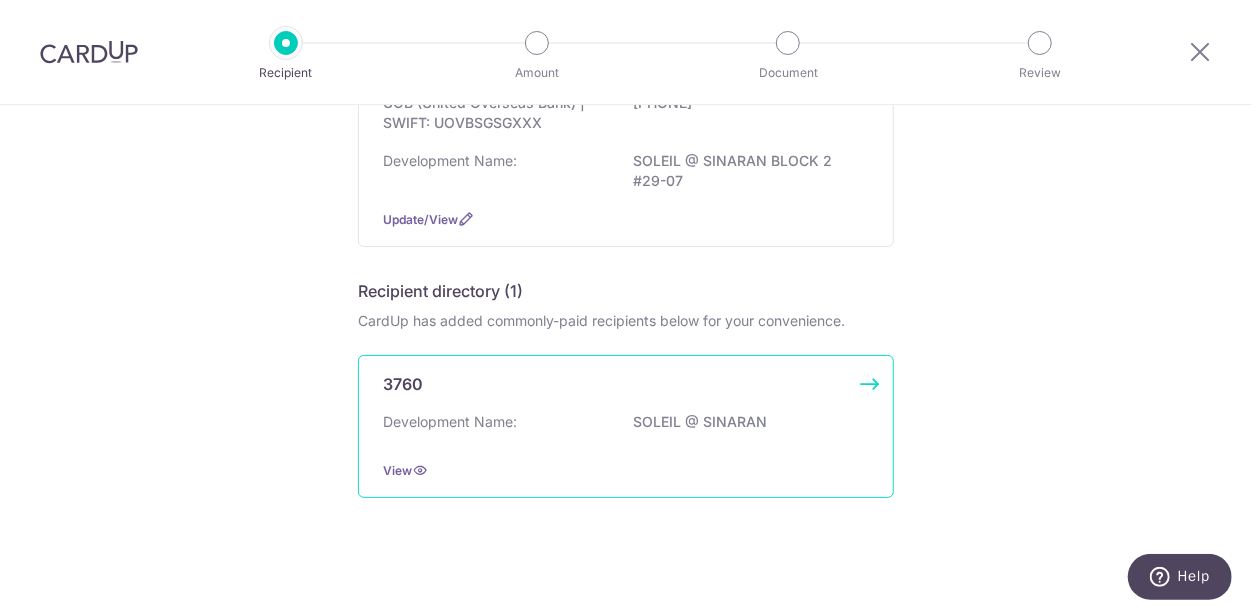 click on "3760
Development Name:
SOLEIL @ SINARAN
View" at bounding box center (626, 426) 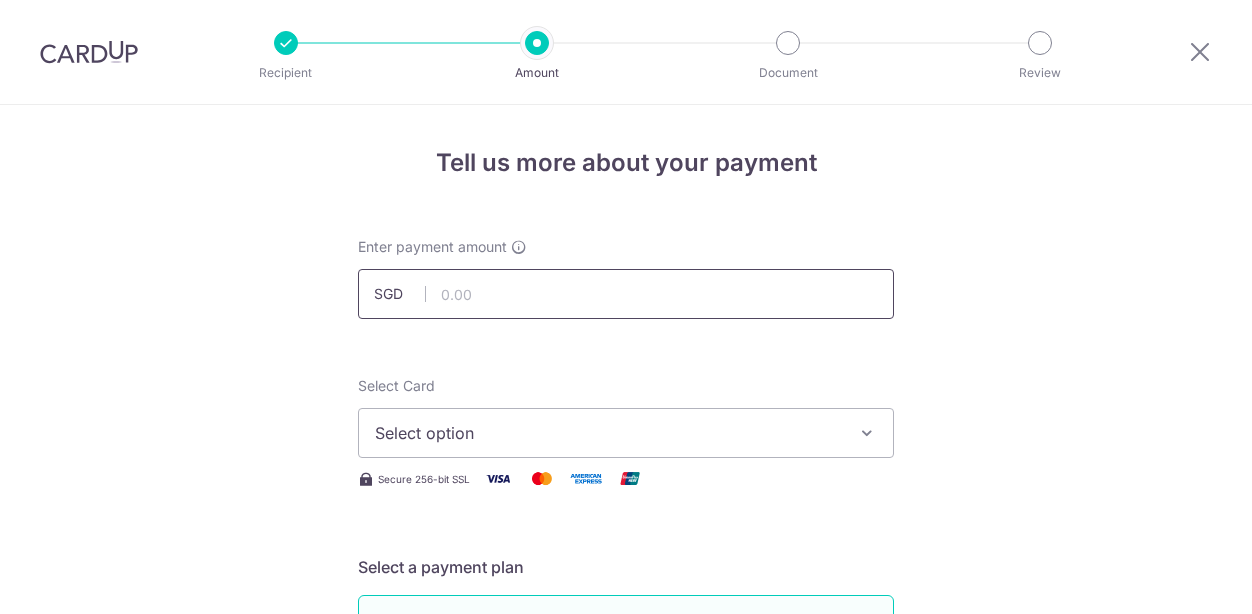 scroll, scrollTop: 0, scrollLeft: 0, axis: both 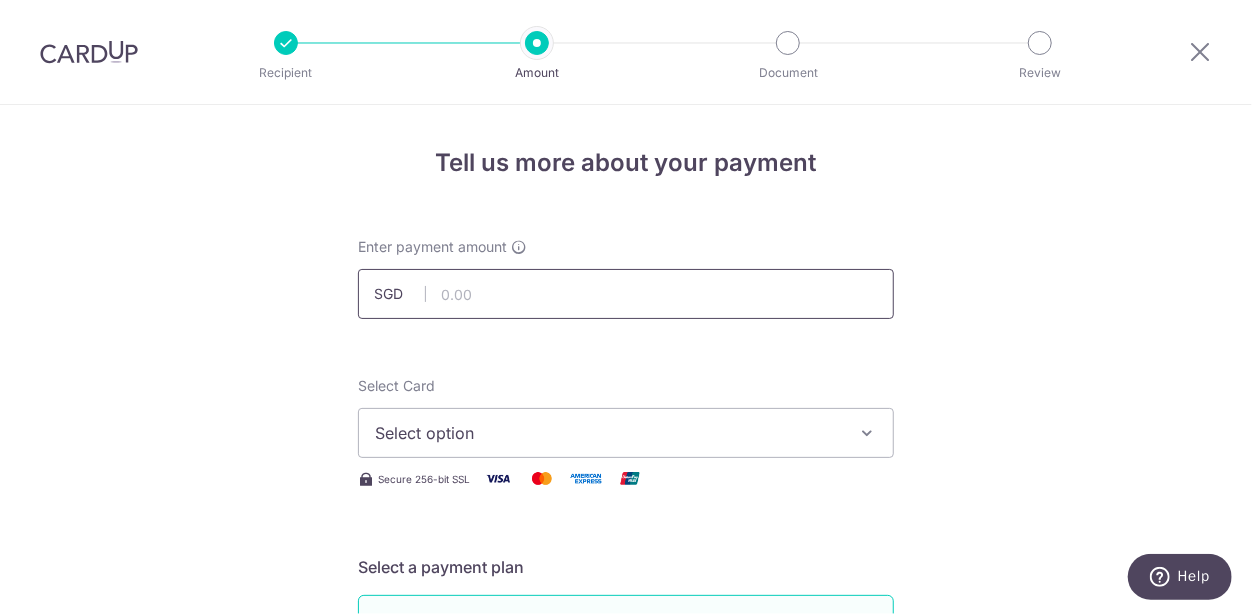 click at bounding box center (626, 294) 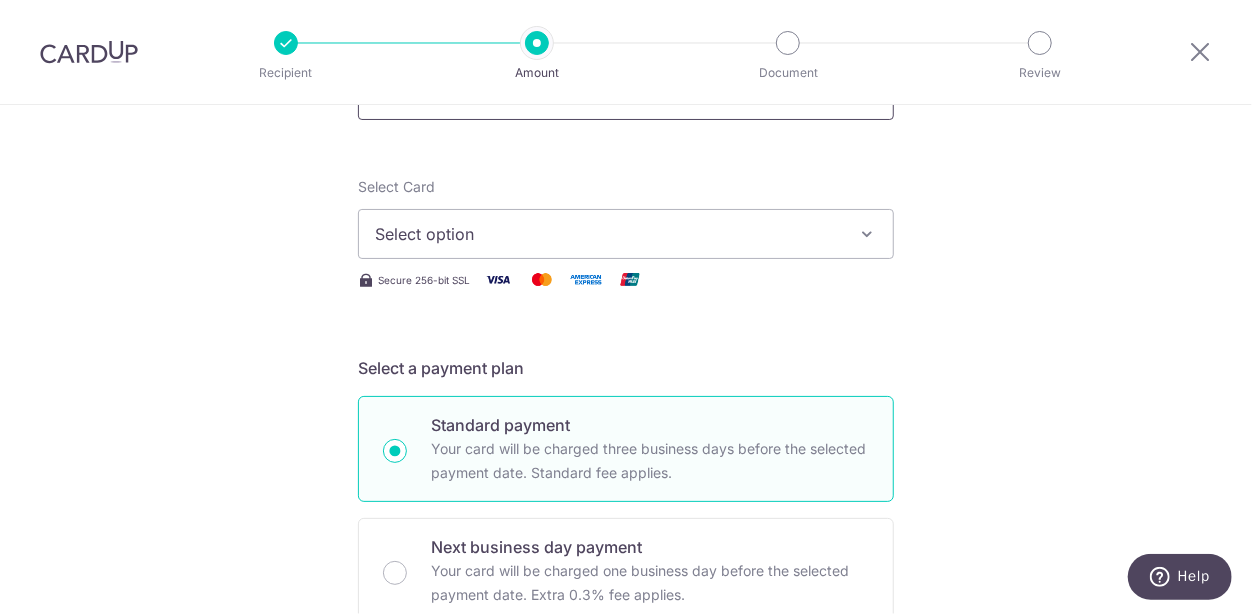 scroll, scrollTop: 199, scrollLeft: 0, axis: vertical 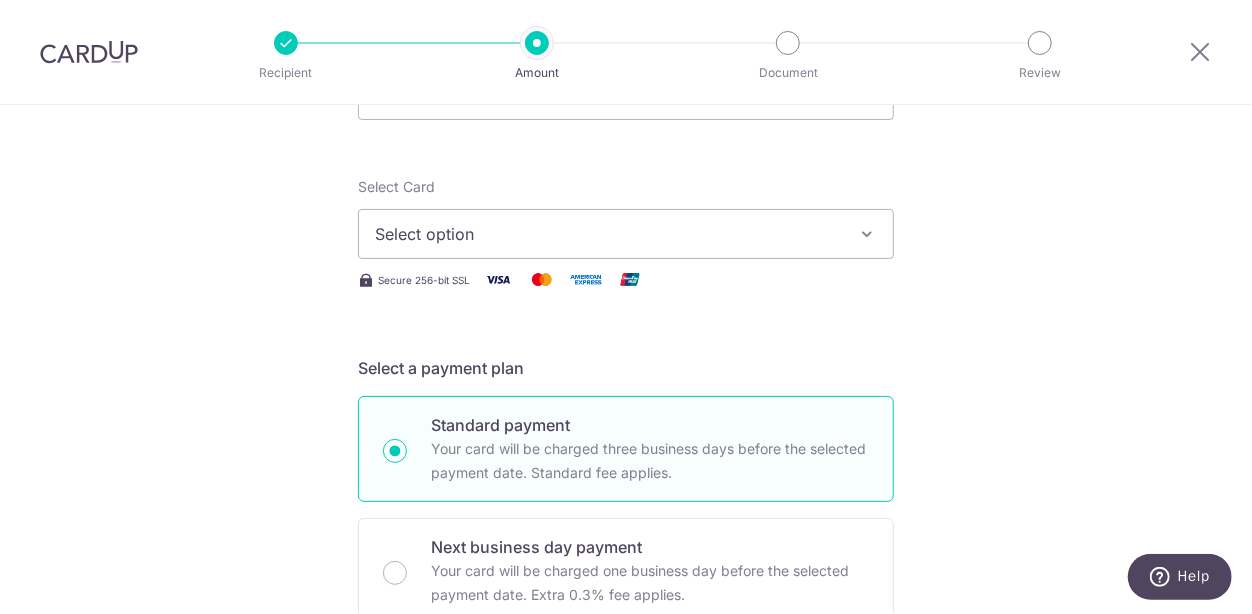 type on "1,314.54" 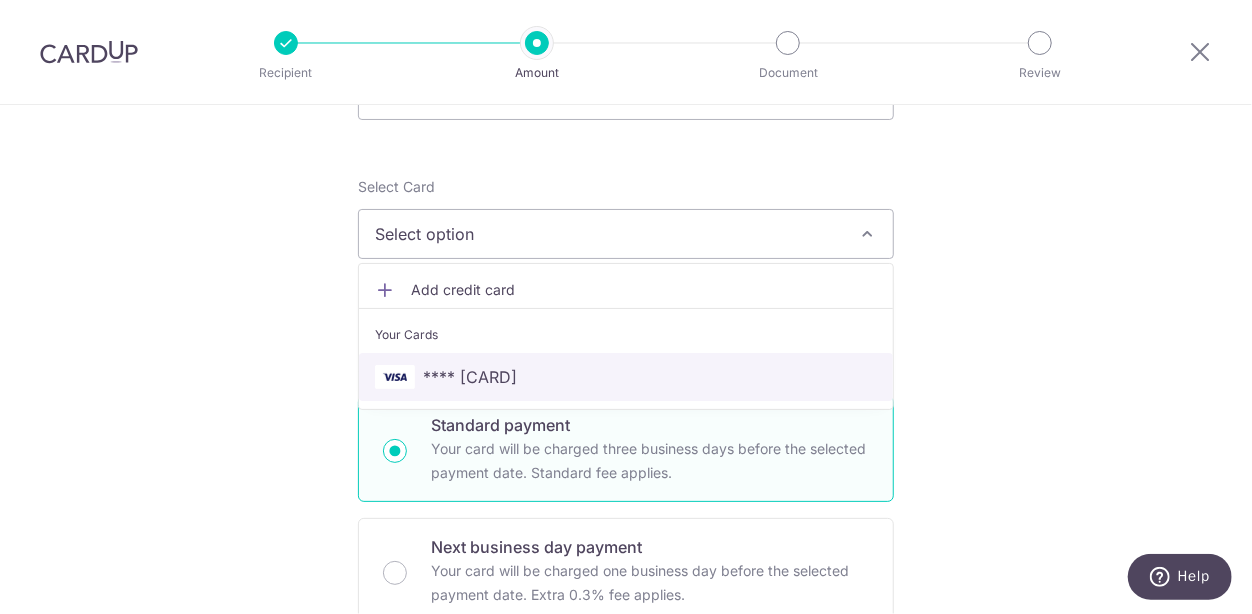 click on "**** 5762" at bounding box center (626, 377) 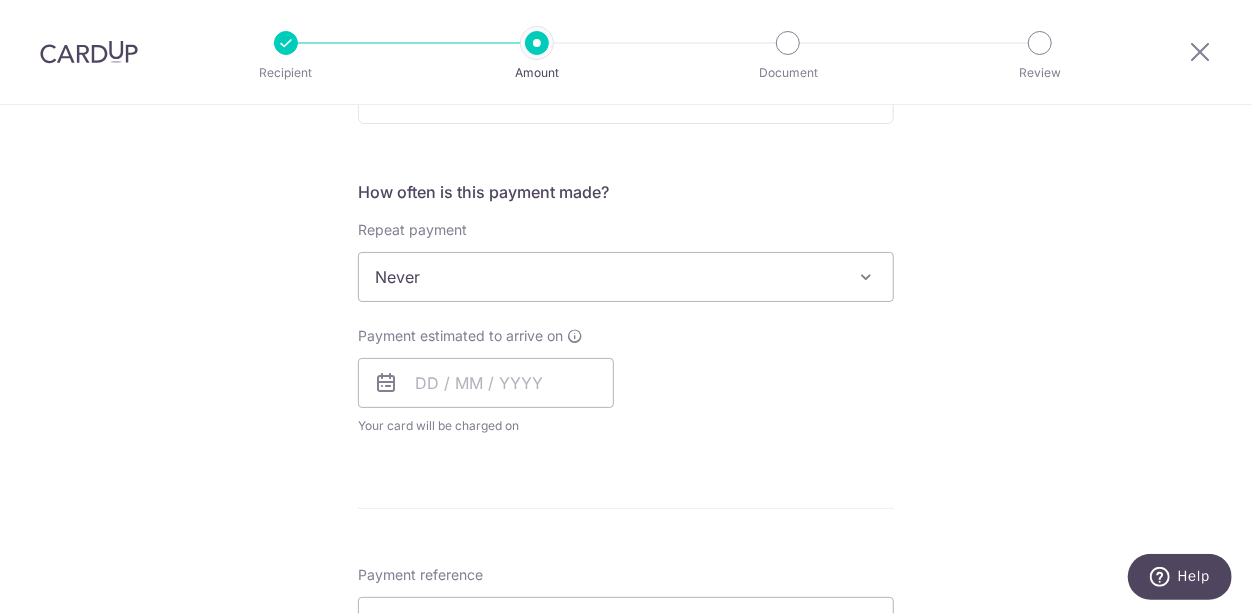 scroll, scrollTop: 699, scrollLeft: 0, axis: vertical 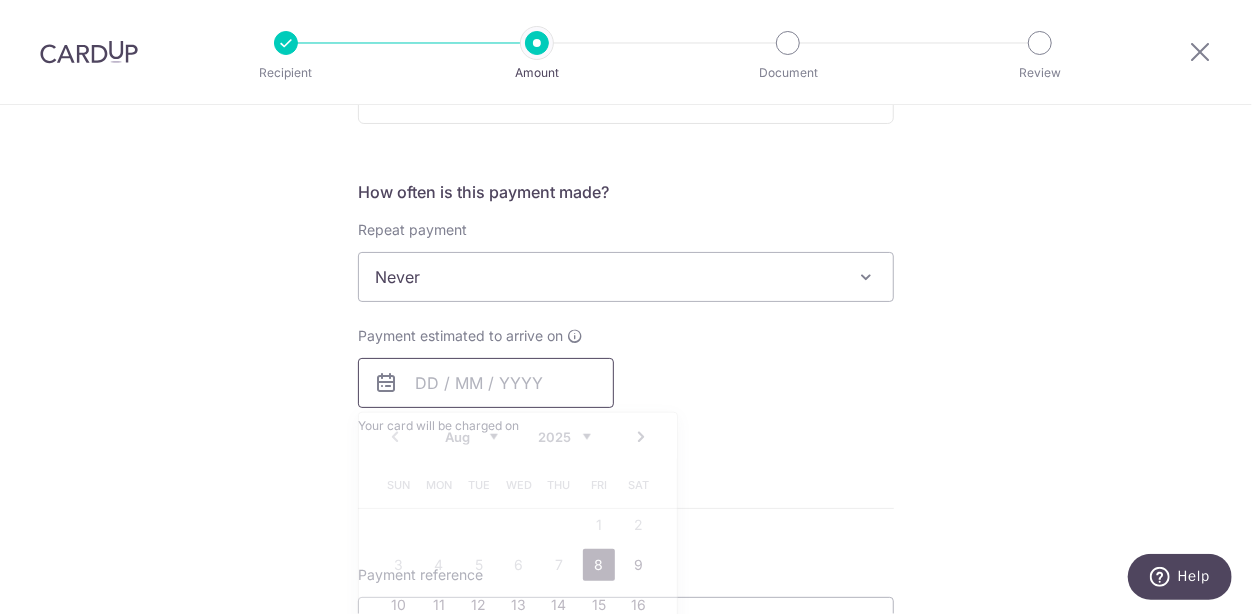 click at bounding box center [486, 383] 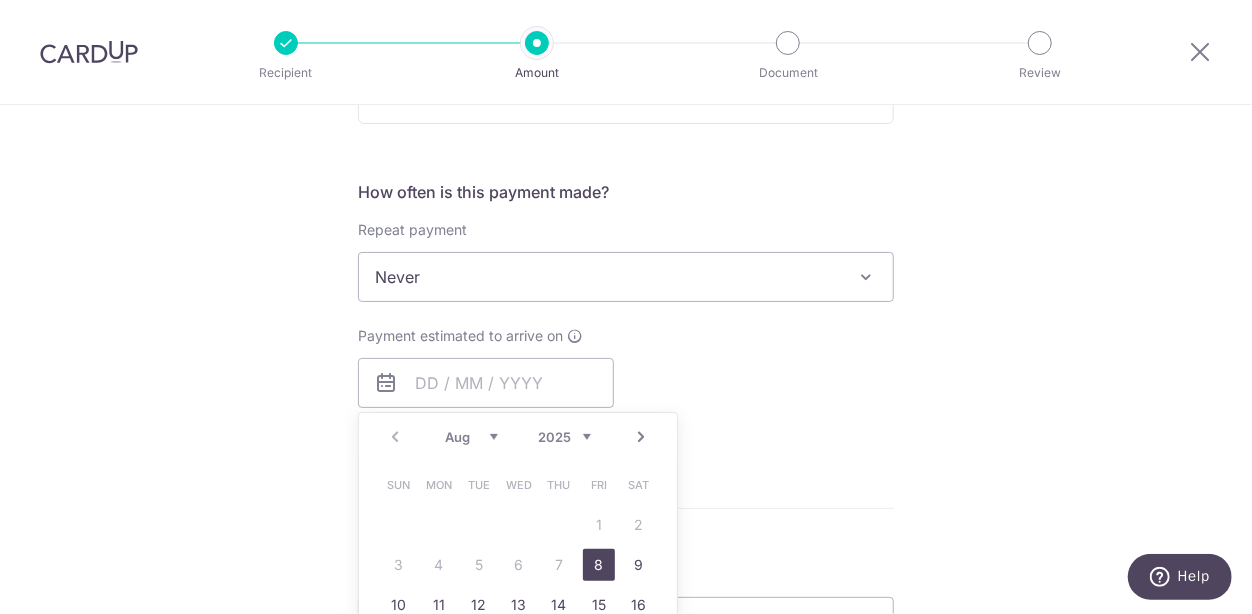 click on "8" at bounding box center (599, 565) 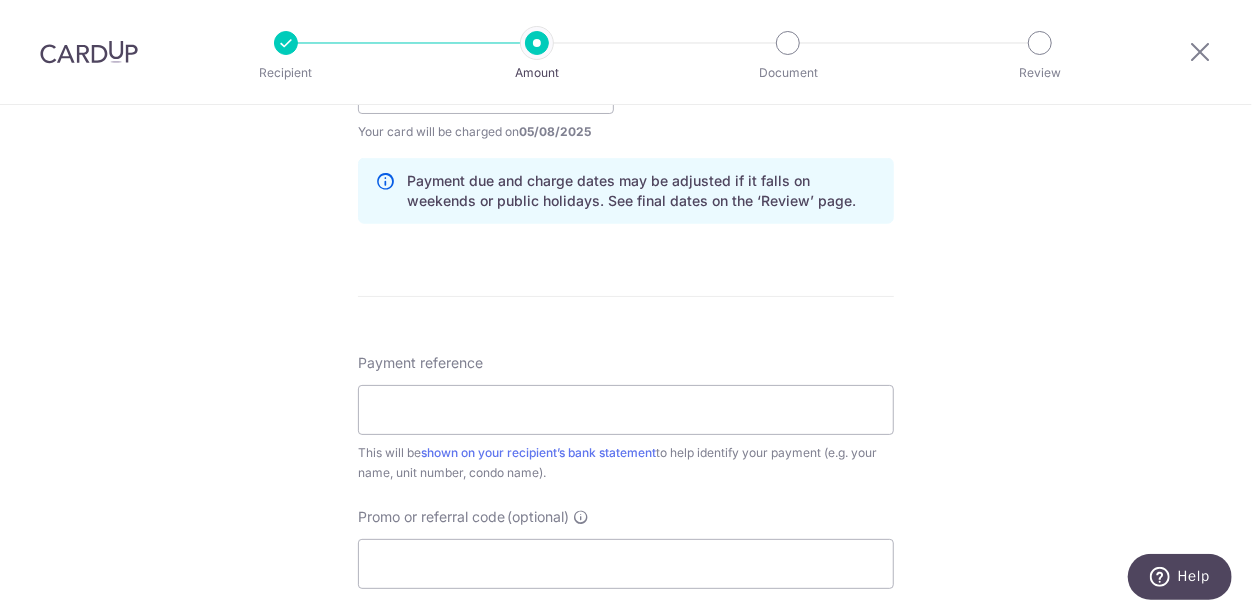 scroll, scrollTop: 1199, scrollLeft: 0, axis: vertical 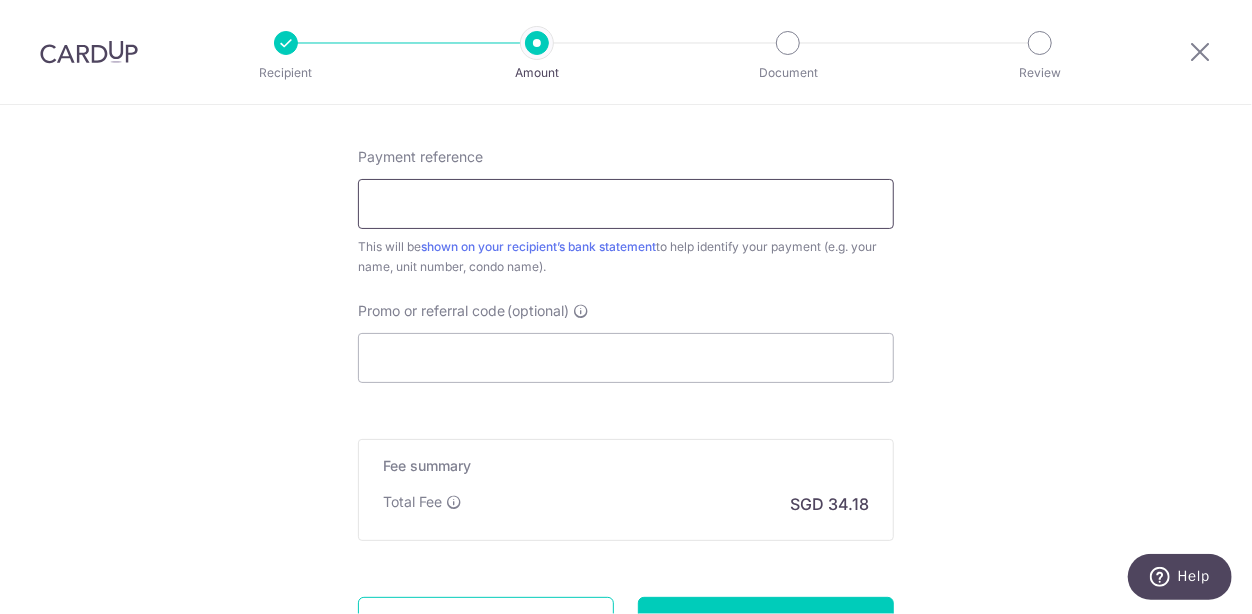 click on "Payment reference" at bounding box center [626, 204] 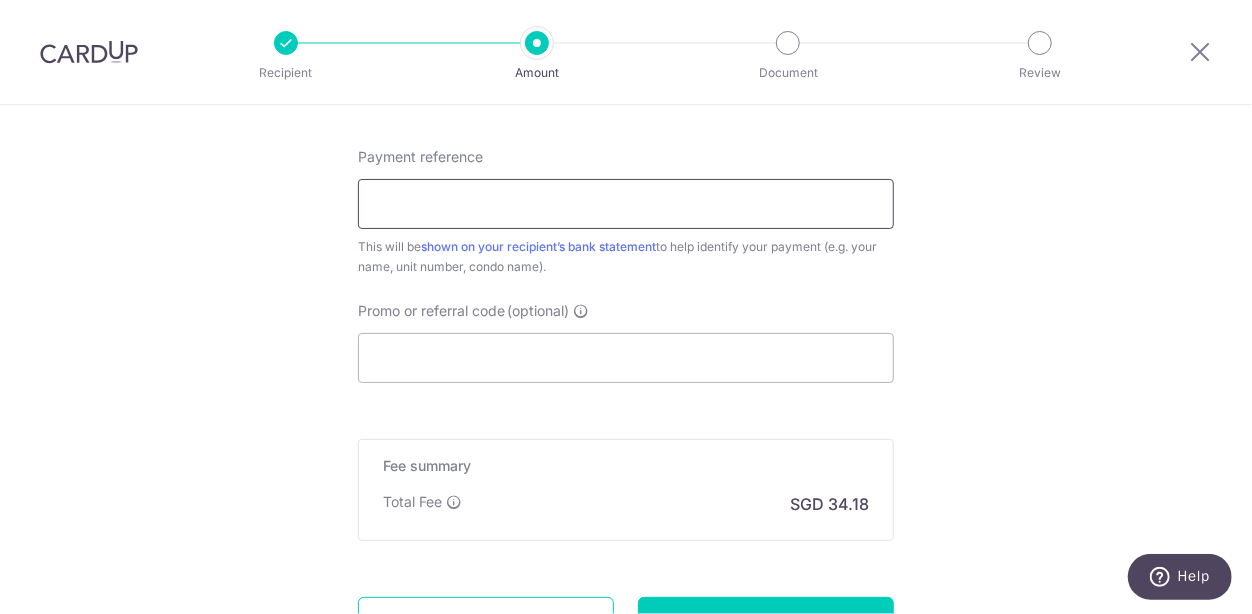 type on "Blk 022907" 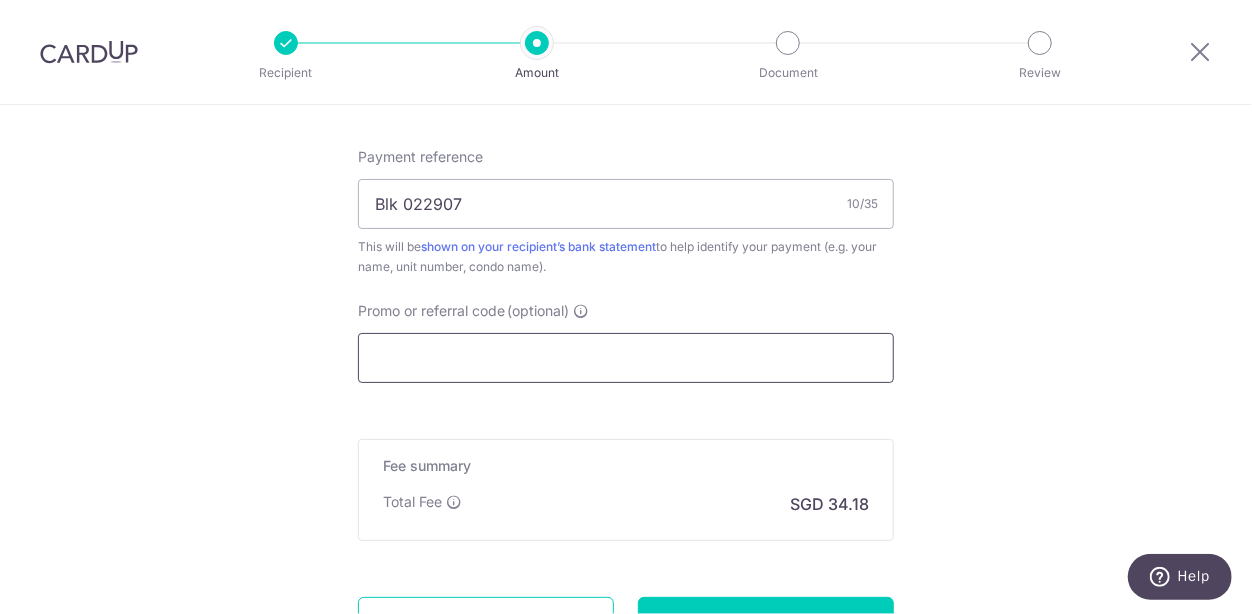 click on "Promo or referral code
(optional)" at bounding box center (626, 358) 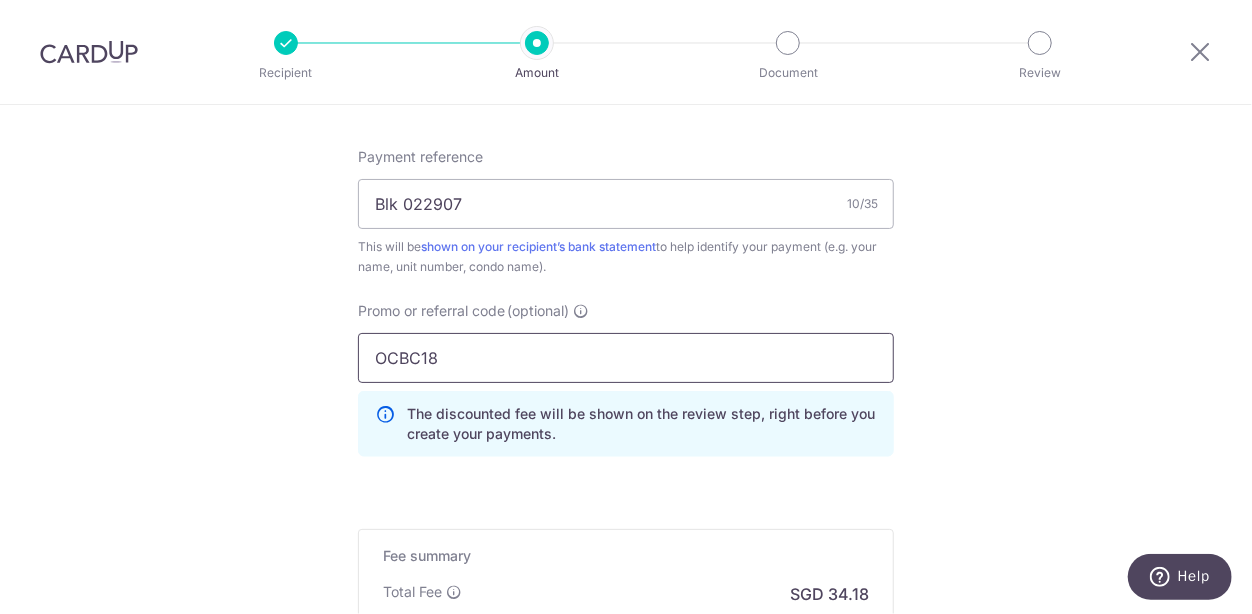 type on "OCBC18" 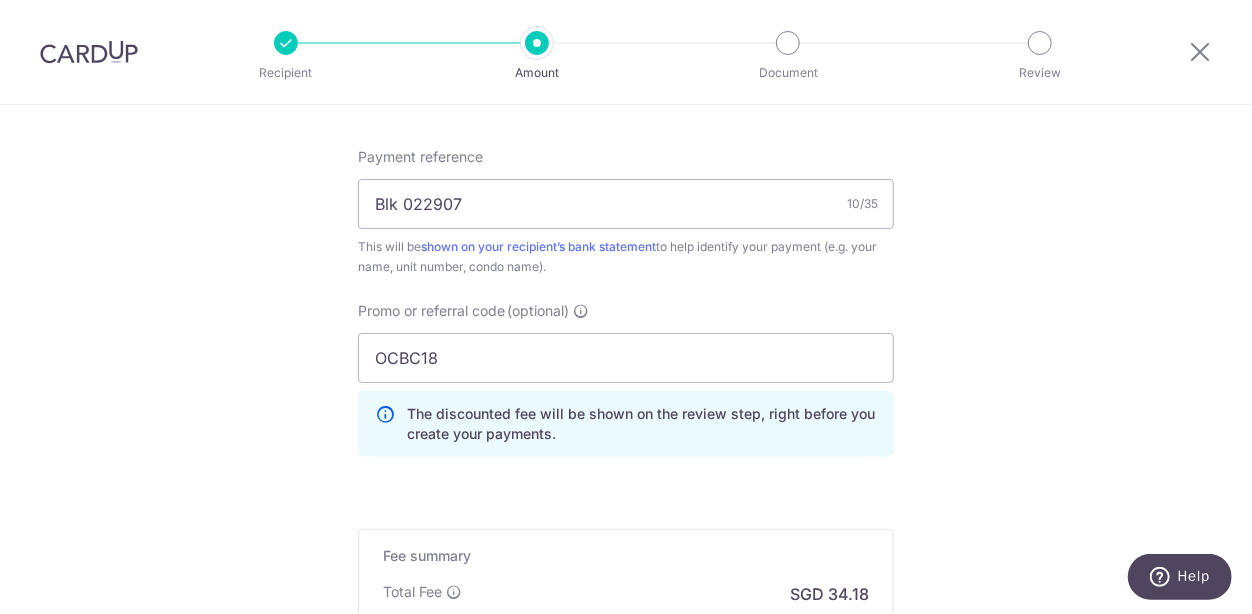 click on "Tell us more about your payment
Enter payment amount
SGD
1,314.54
1314.54
Select Card
**** 5762
Add credit card
Your Cards
**** 5762
Secure 256-bit SSL
Text
New card details
Card
Secure 256-bit SSL" at bounding box center [626, -104] 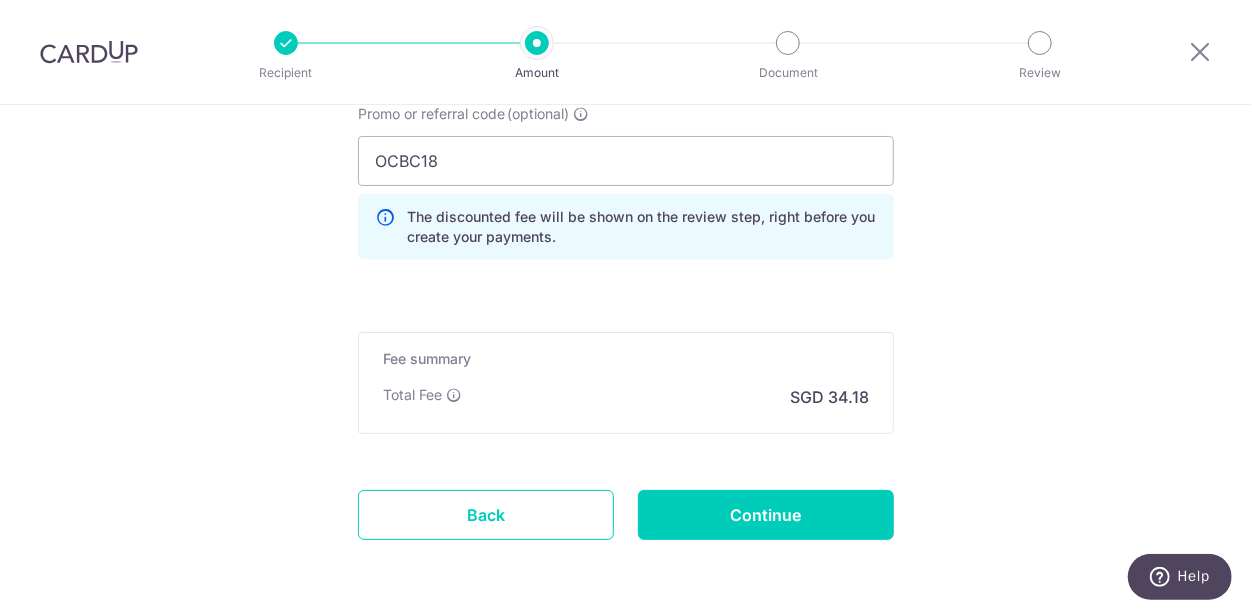 scroll, scrollTop: 1400, scrollLeft: 0, axis: vertical 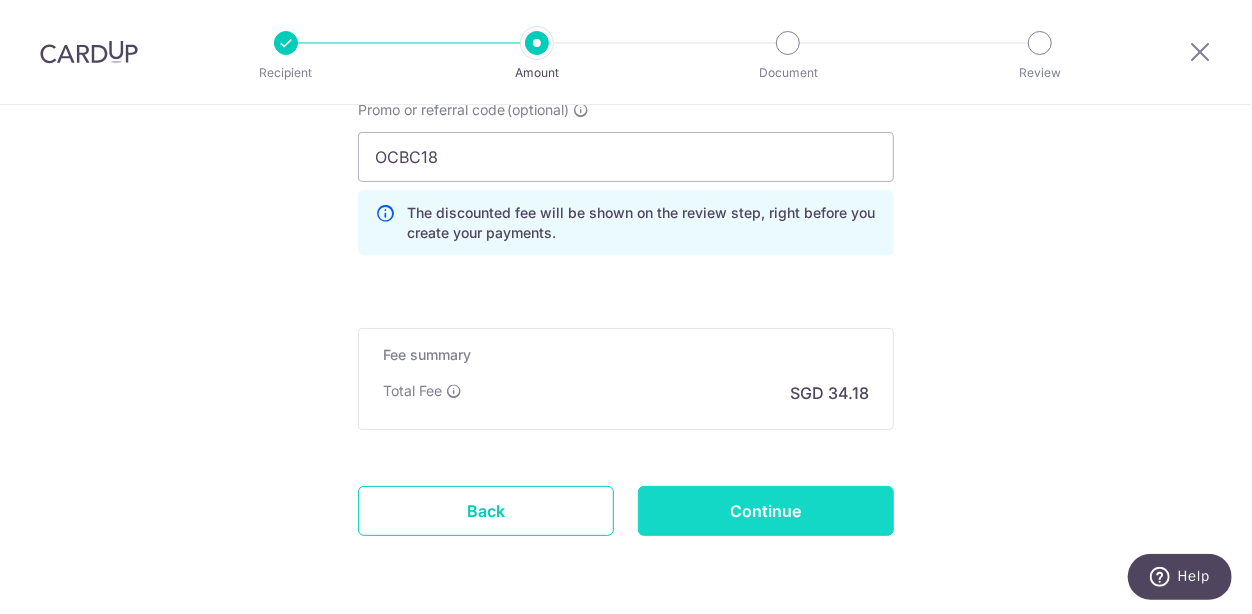 click on "Continue" at bounding box center (766, 511) 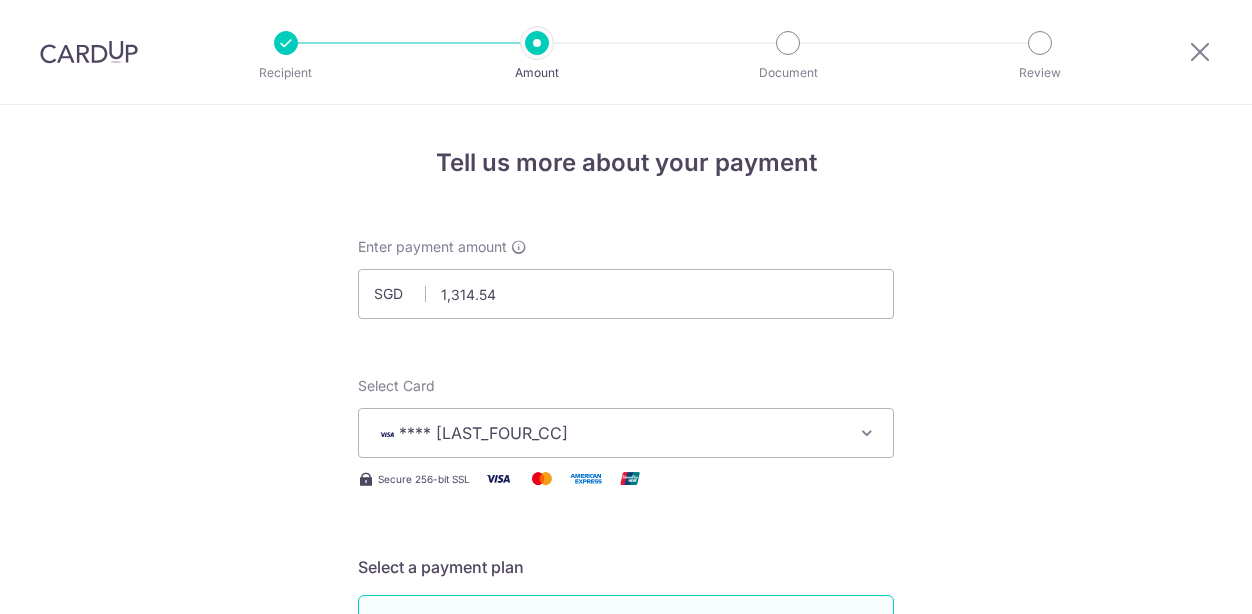 scroll, scrollTop: 0, scrollLeft: 0, axis: both 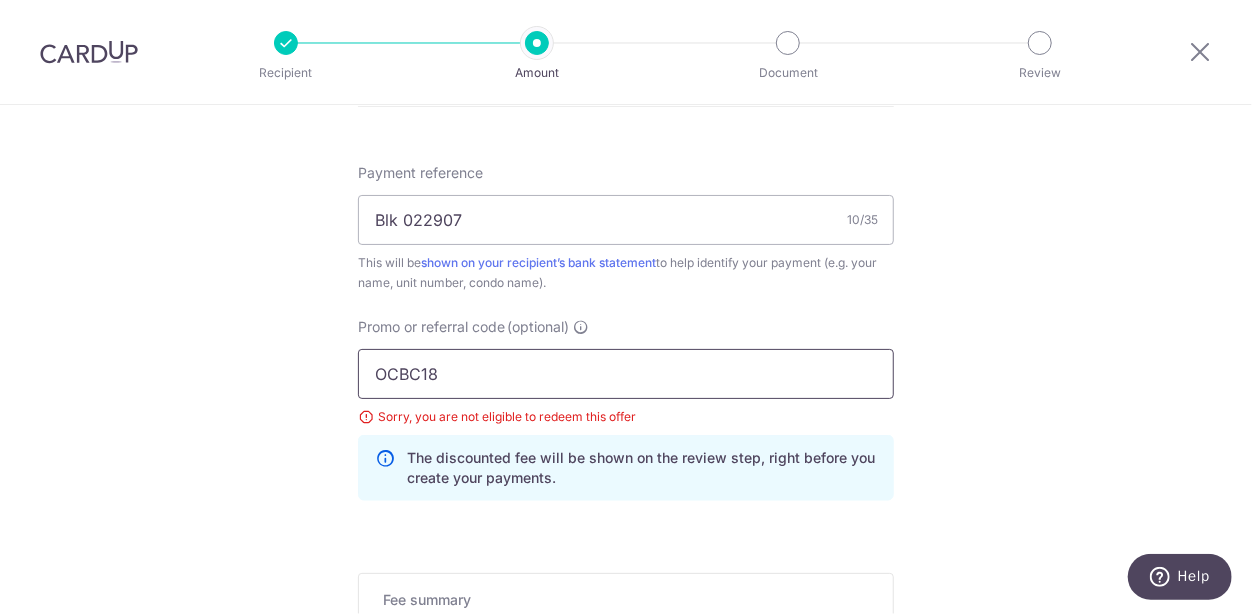 click on "OCBC18" at bounding box center [626, 374] 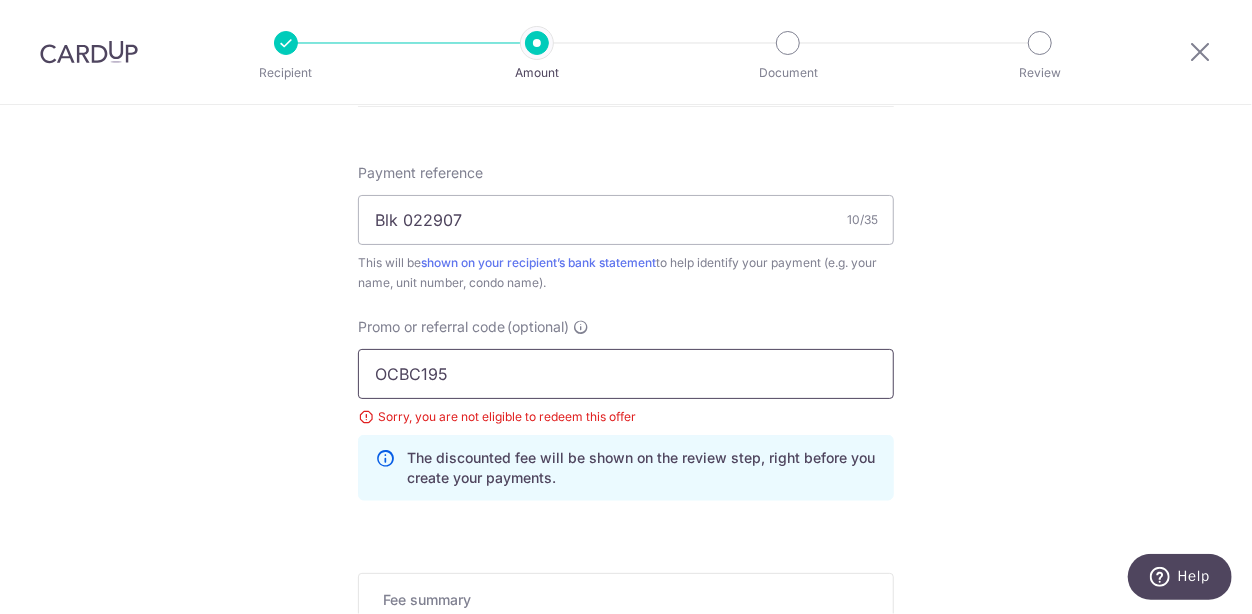 type on "OCBC195" 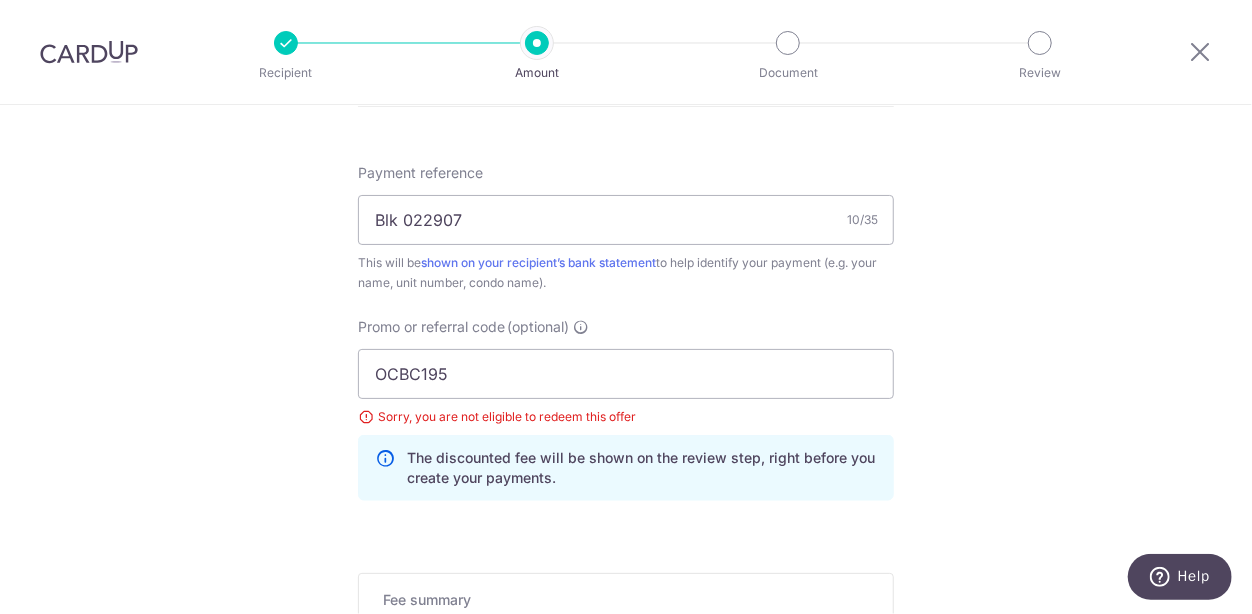 click on "Tell us more about your payment
Enter payment amount
SGD
1,314.54
1314.54
Select Card
**** 5762
Add credit card
Your Cards
**** 5762
Secure 256-bit SSL
Text
New card details
Card
Secure 256-bit SSL" at bounding box center [626, -74] 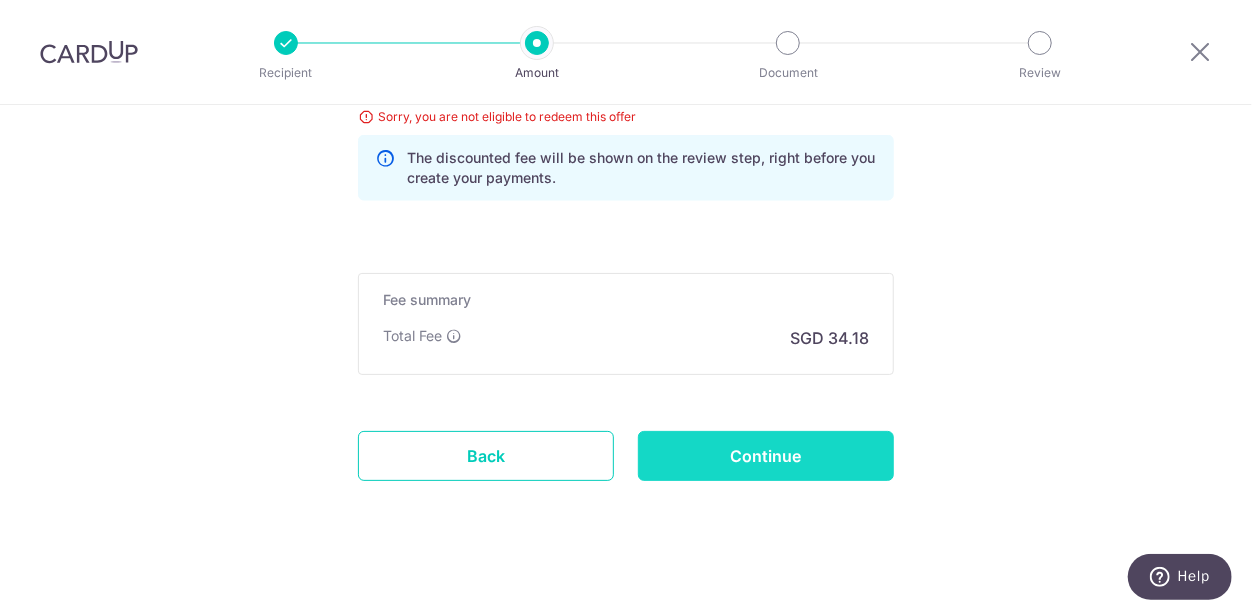 click on "Continue" at bounding box center [766, 456] 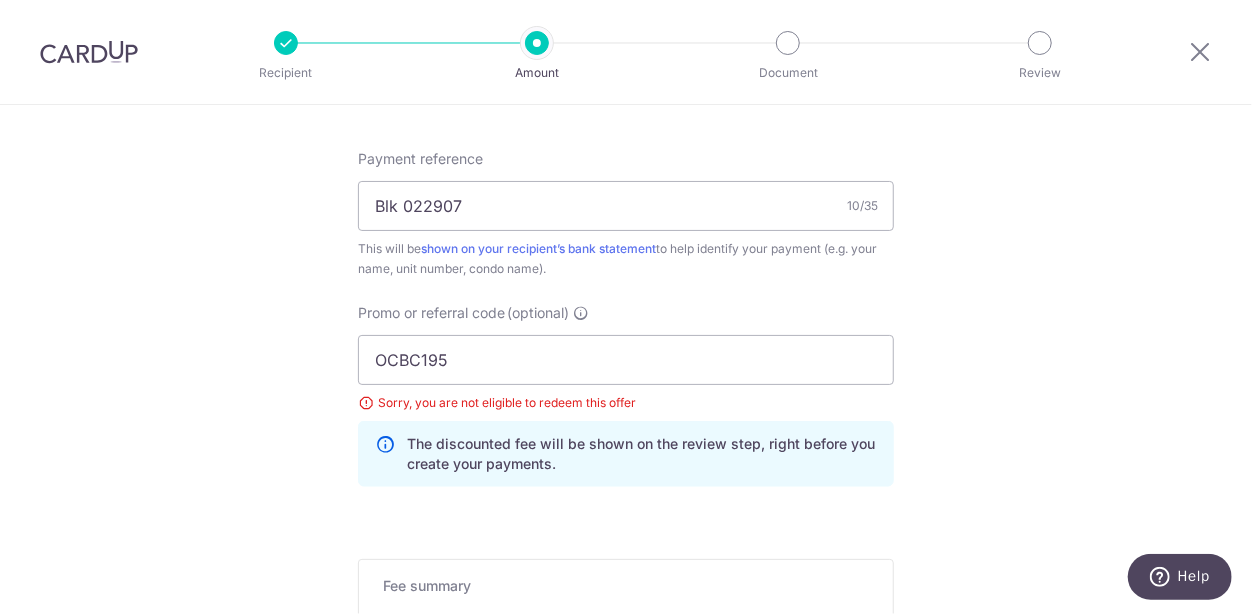scroll, scrollTop: 1083, scrollLeft: 0, axis: vertical 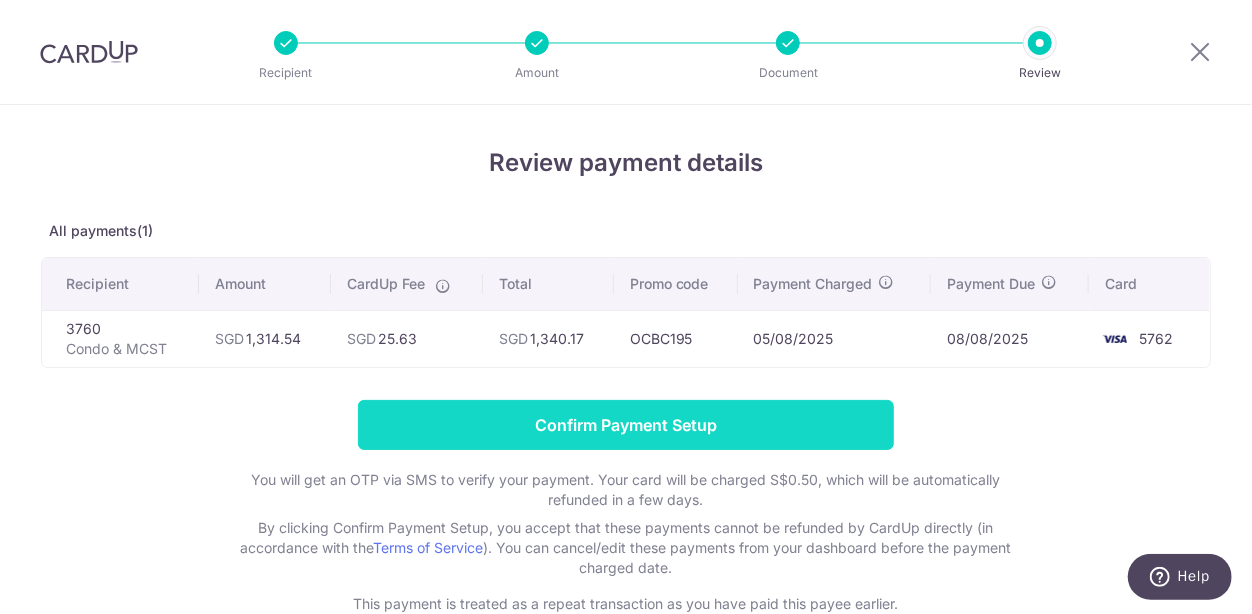click on "Confirm Payment Setup" at bounding box center [626, 425] 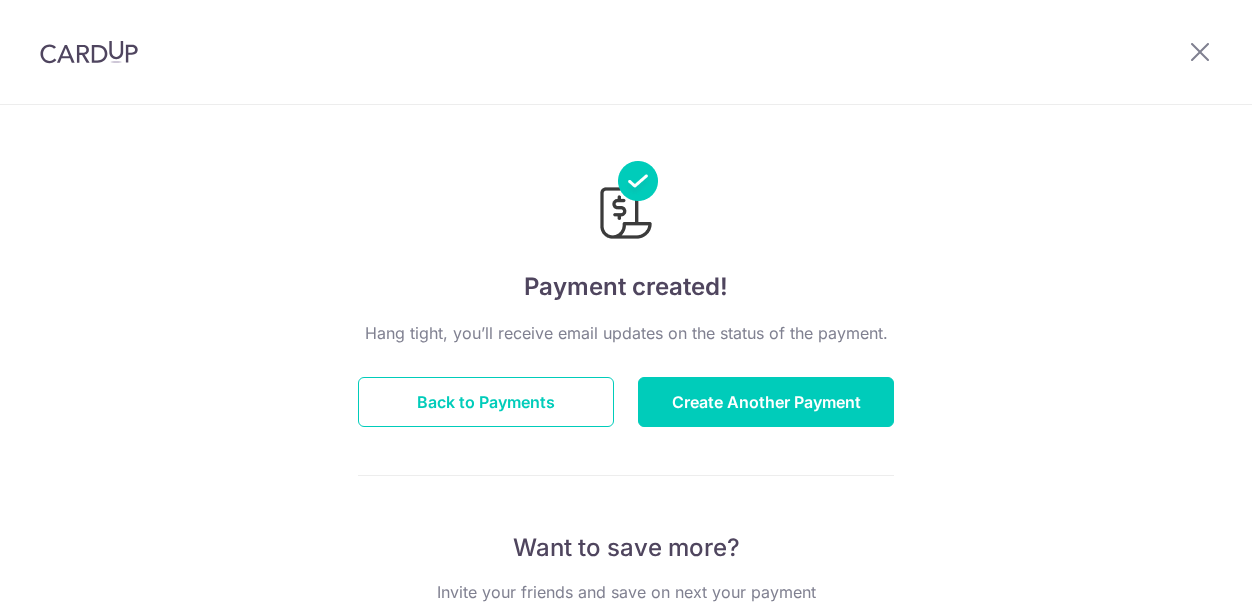 scroll, scrollTop: 0, scrollLeft: 0, axis: both 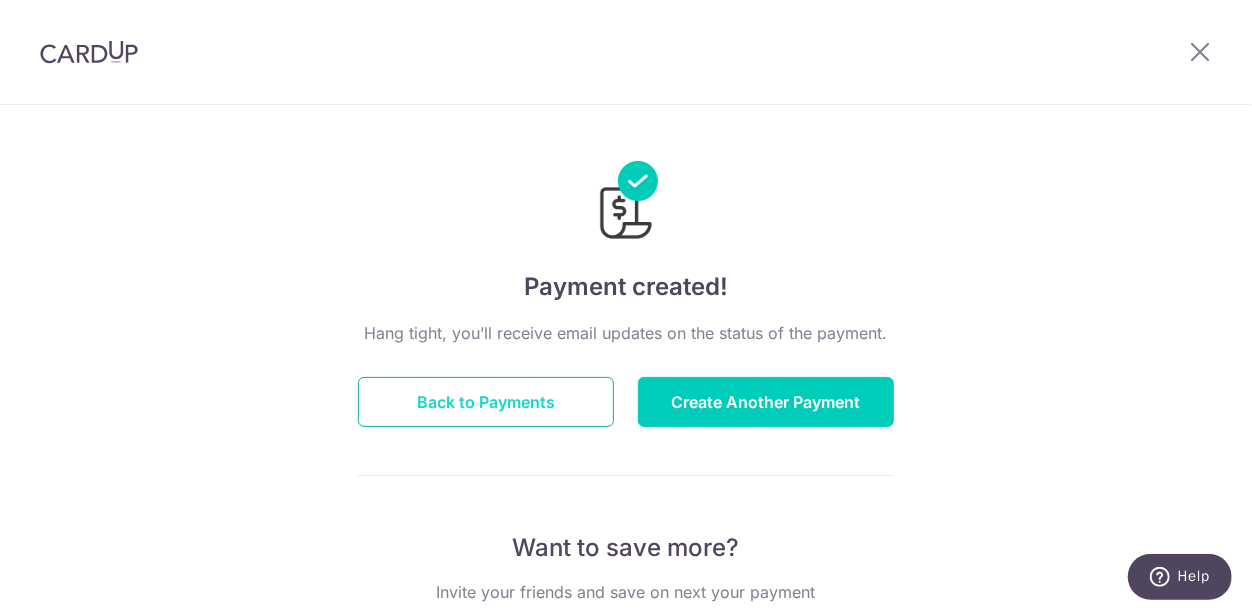 click on "Back to Payments" at bounding box center [486, 402] 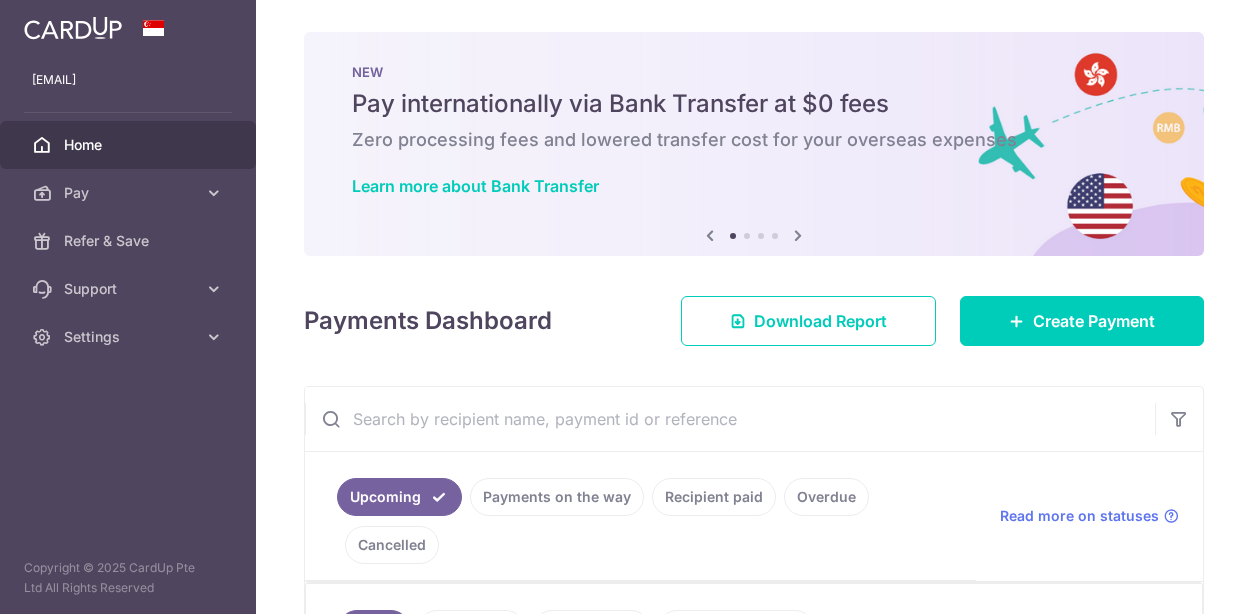 scroll, scrollTop: 0, scrollLeft: 0, axis: both 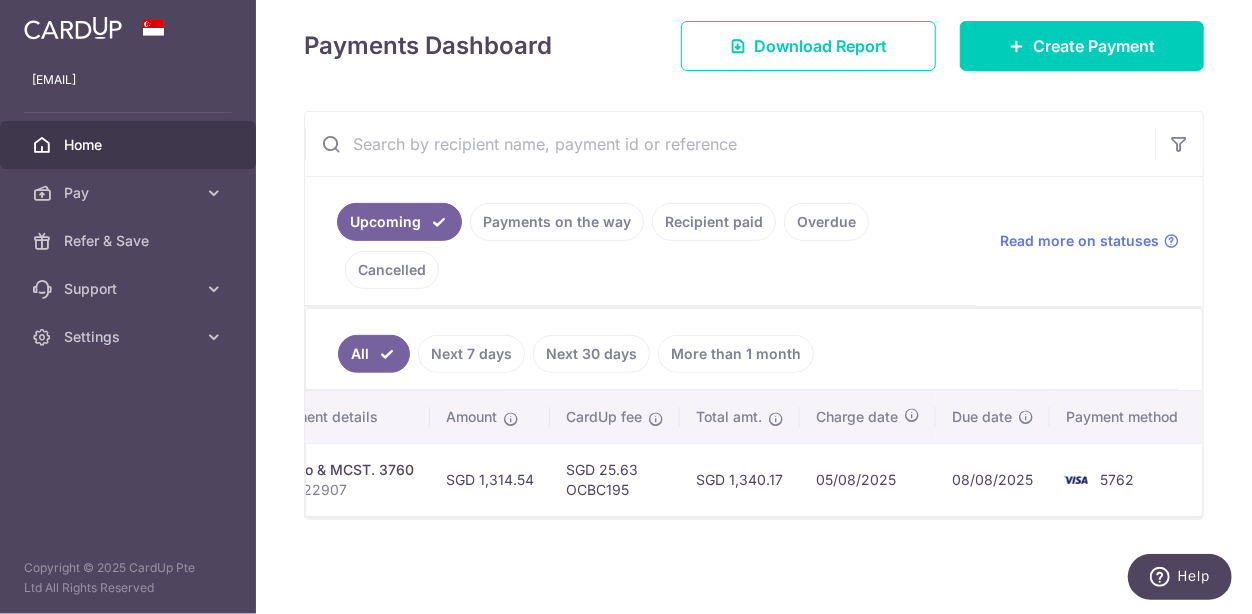 click on "Recipient paid" at bounding box center [714, 222] 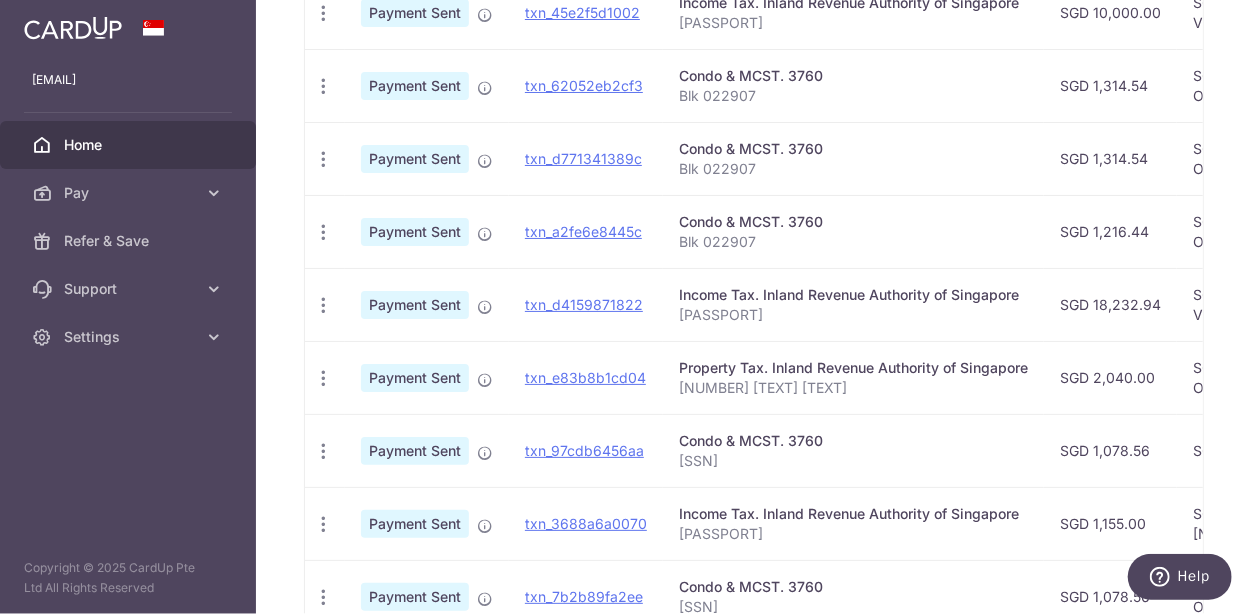 scroll, scrollTop: 781, scrollLeft: 0, axis: vertical 